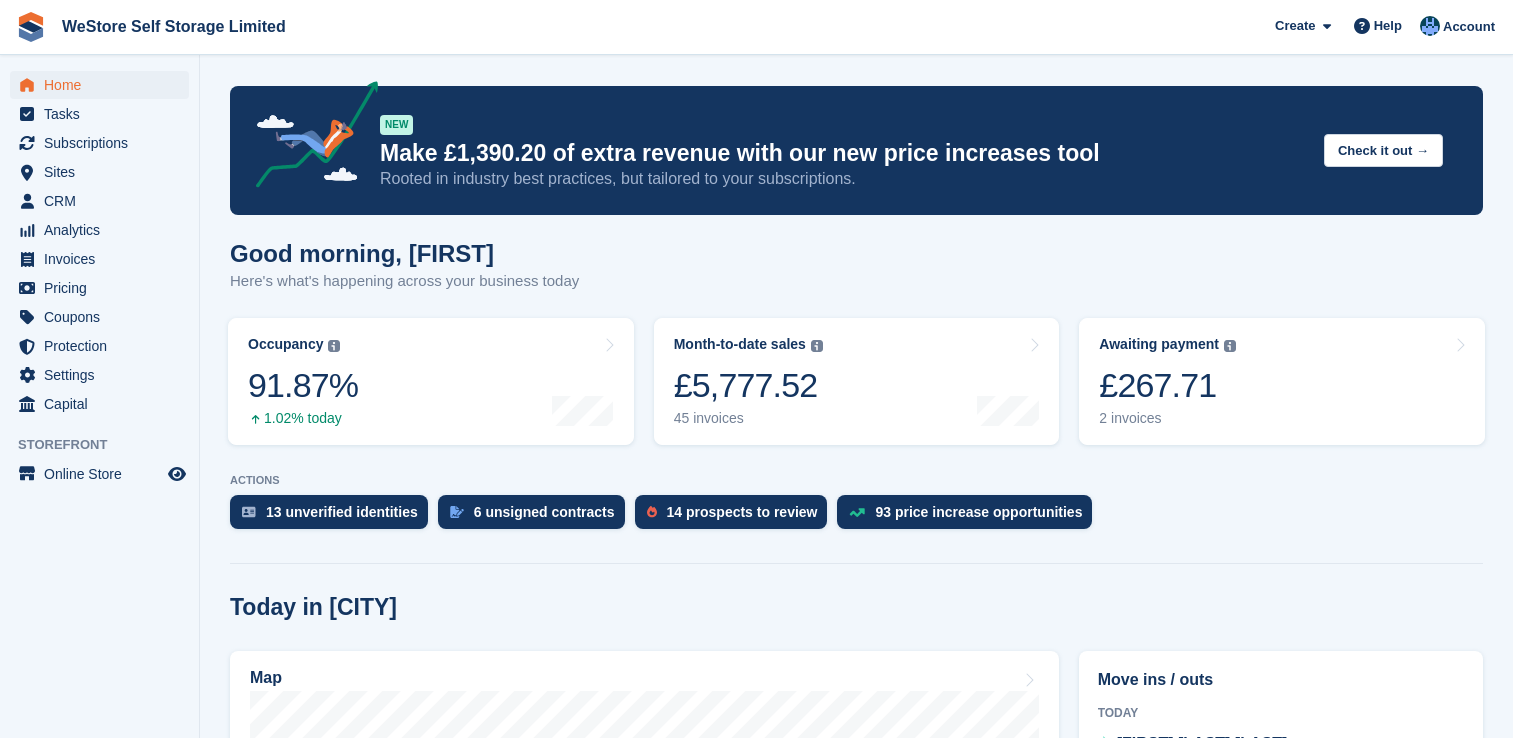 scroll, scrollTop: 0, scrollLeft: 0, axis: both 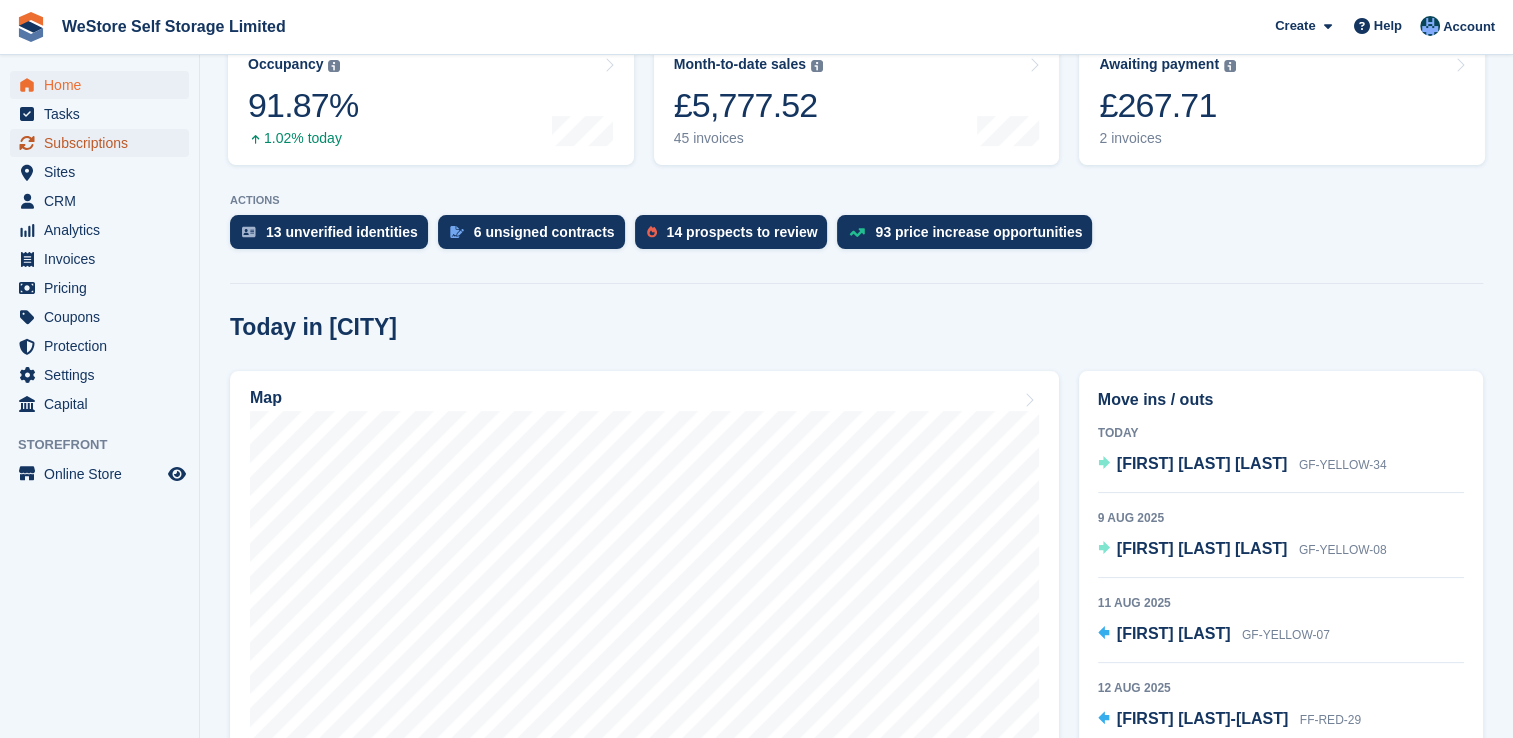 click on "Subscriptions" at bounding box center (104, 143) 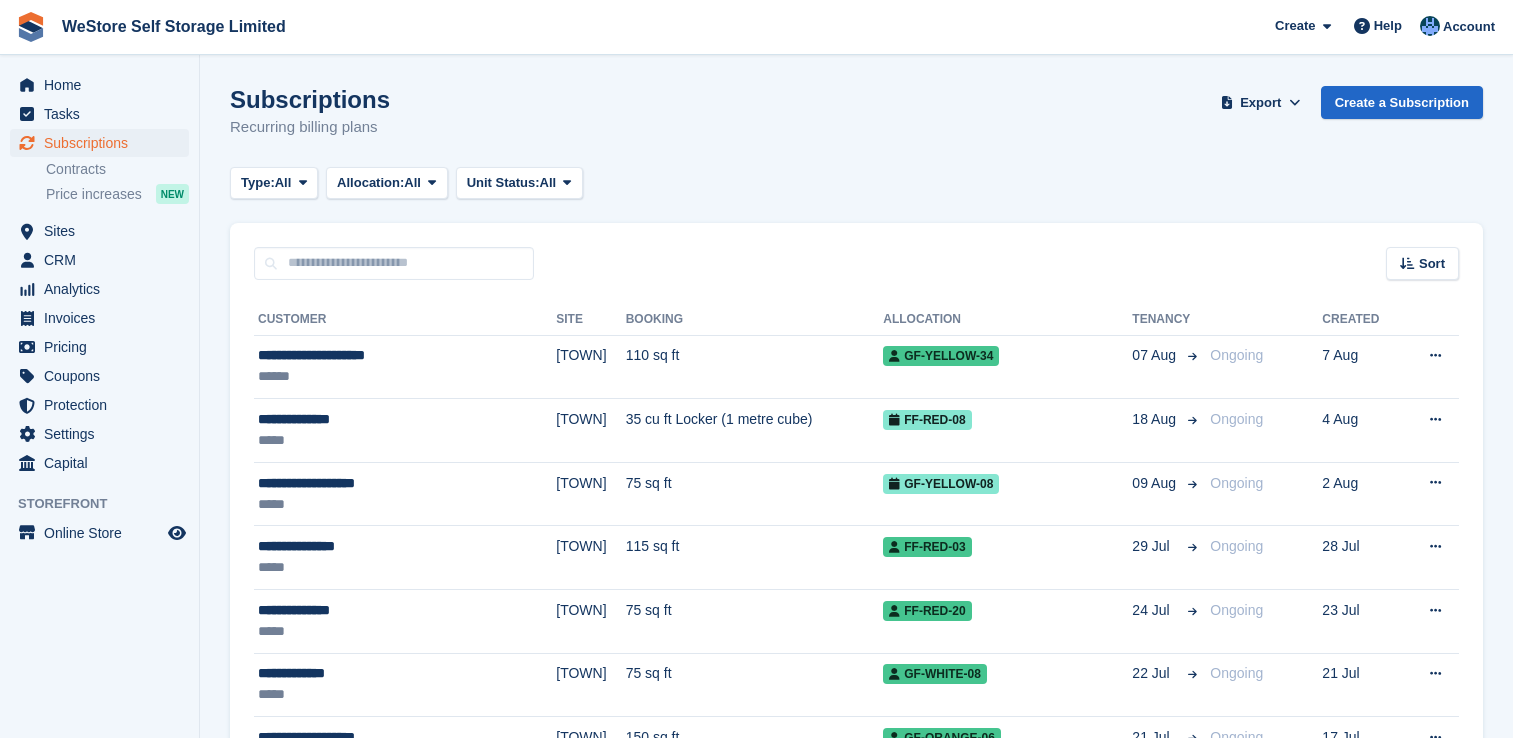 scroll, scrollTop: 0, scrollLeft: 0, axis: both 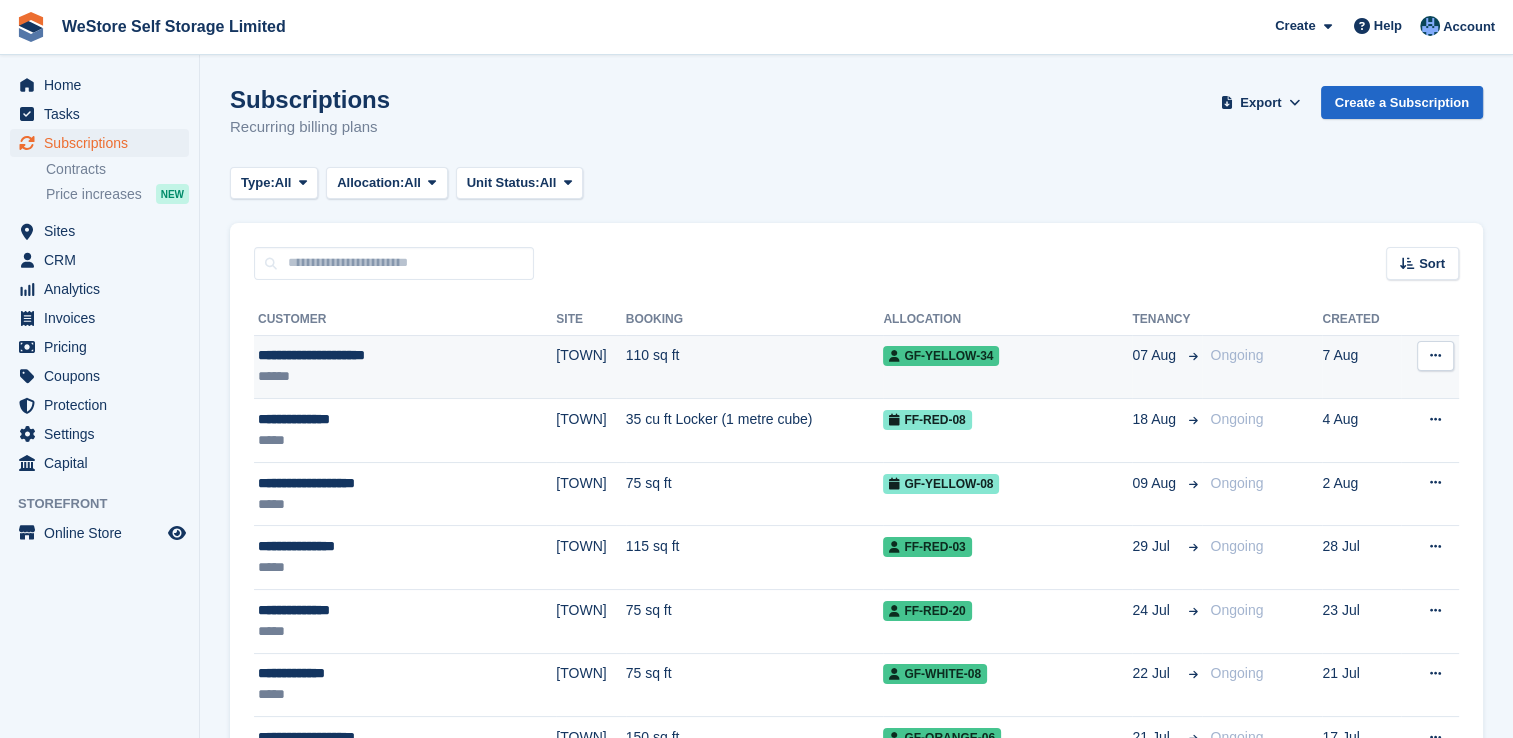 click on "**********" at bounding box center (365, 355) 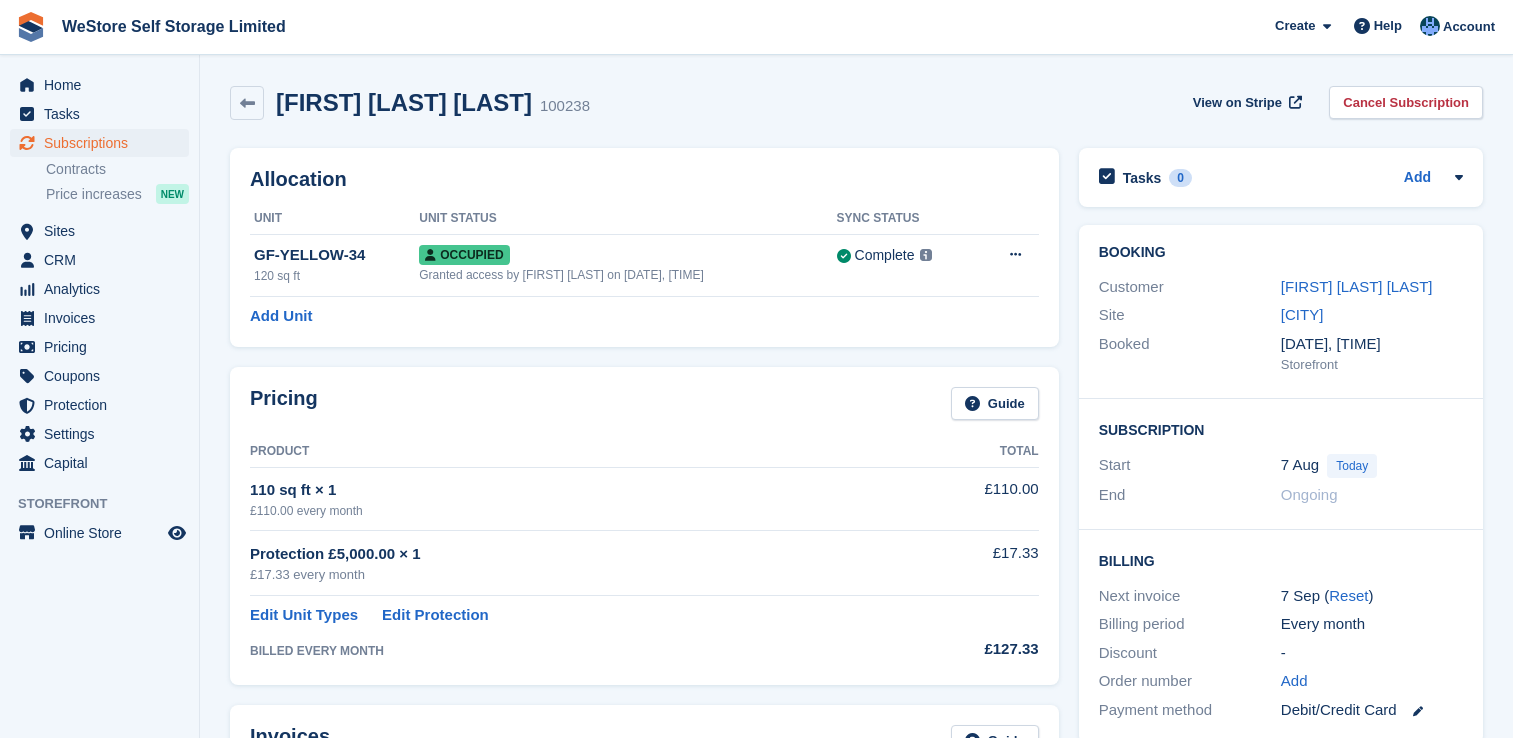 scroll, scrollTop: 0, scrollLeft: 0, axis: both 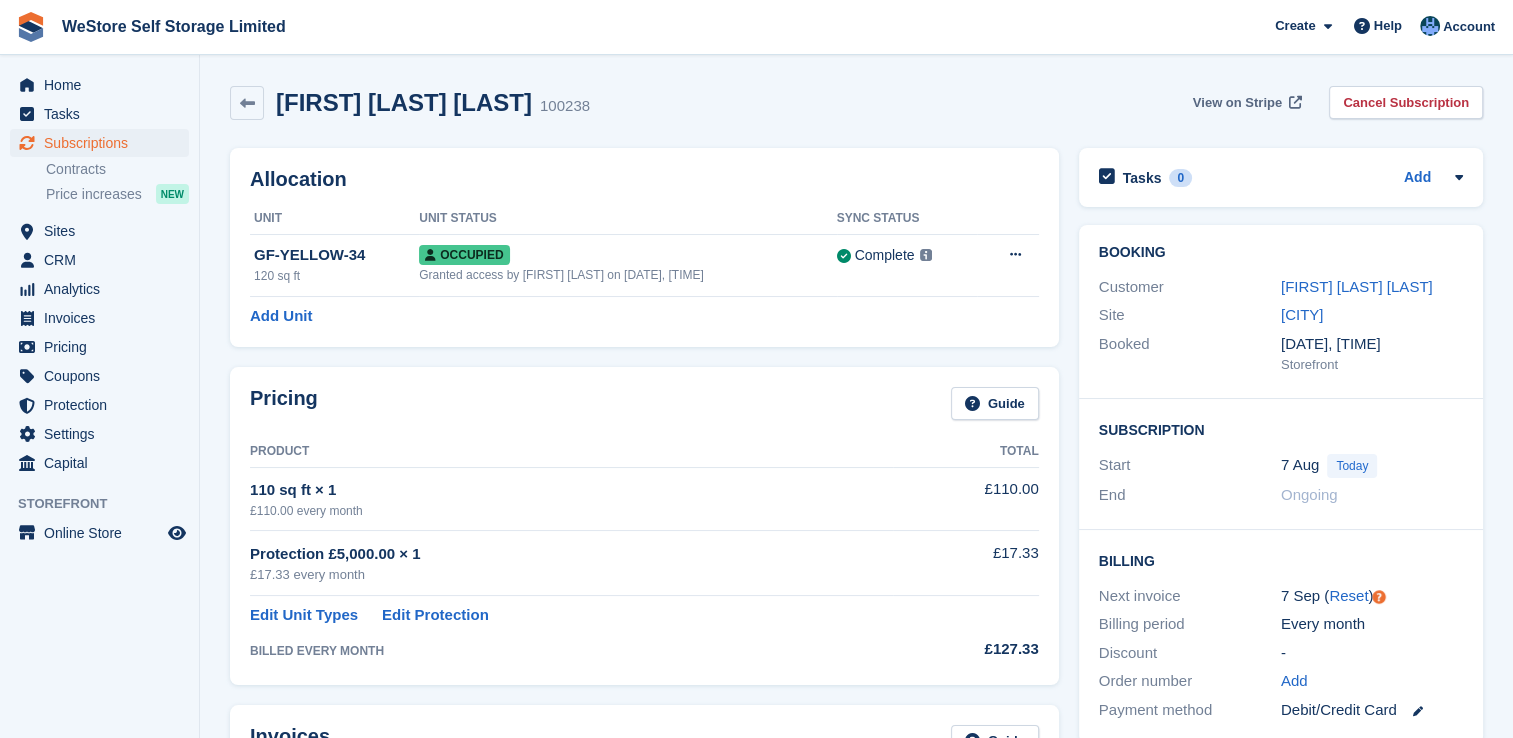 click on "View on Stripe" at bounding box center (1237, 103) 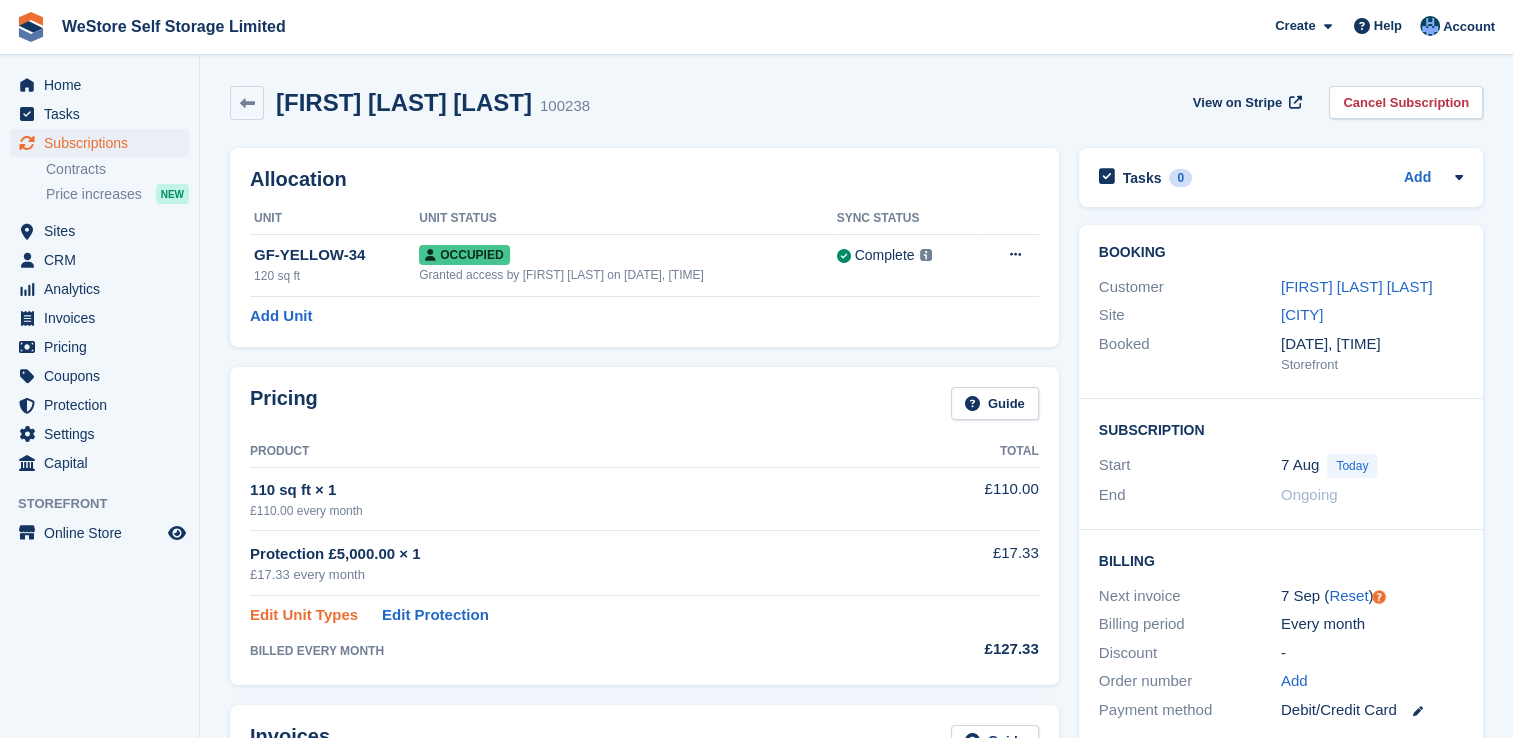 click on "Edit Unit Types" at bounding box center (304, 615) 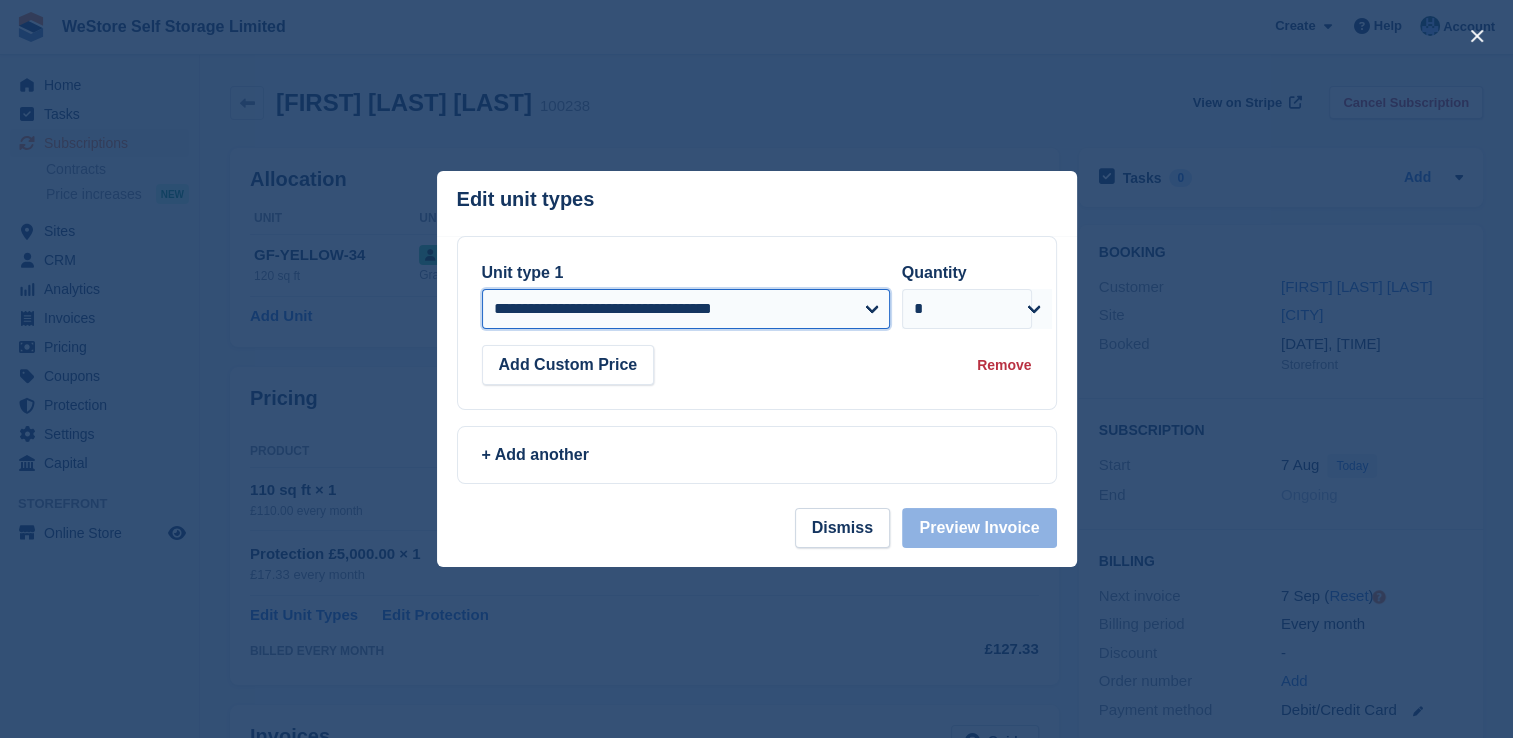 click on "**********" at bounding box center (686, 309) 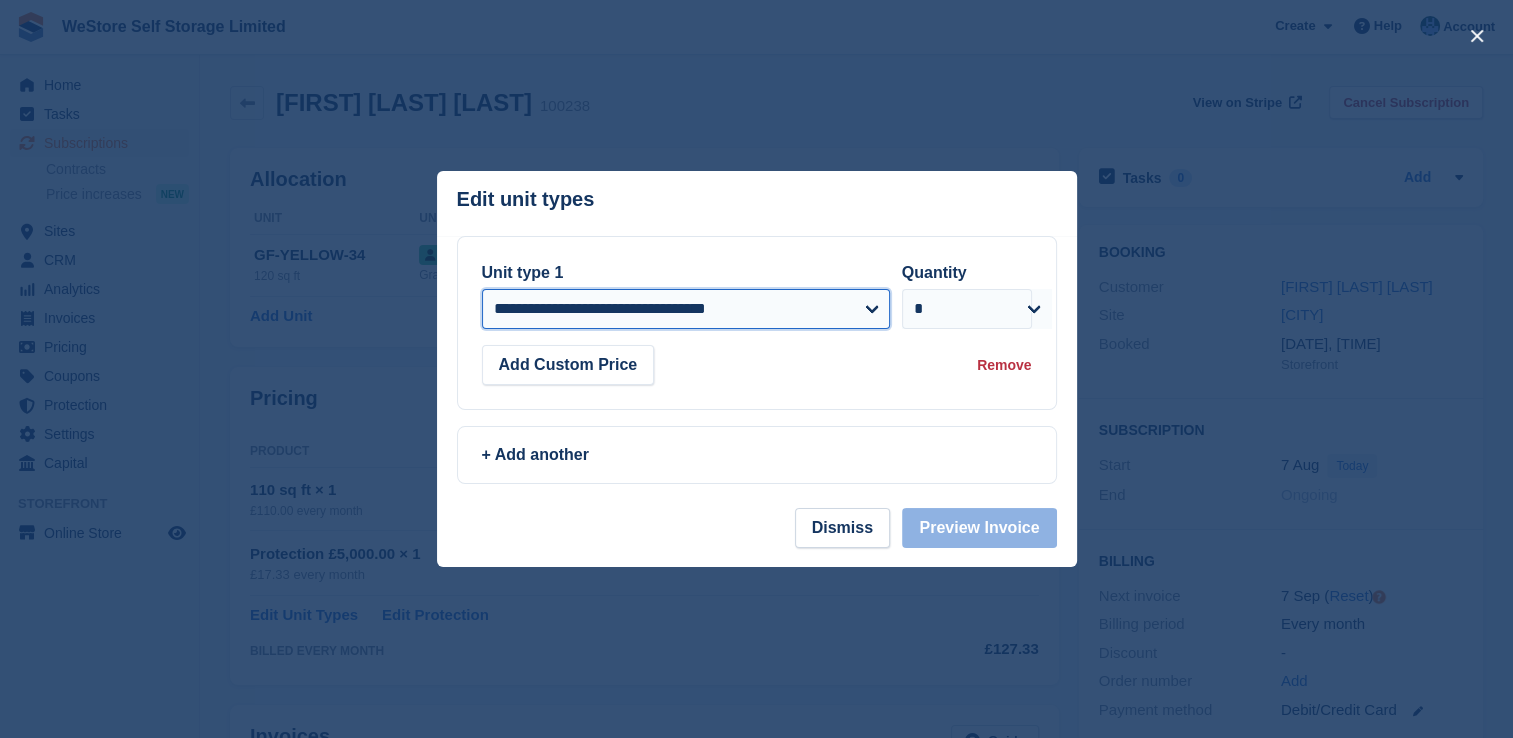 click on "**********" at bounding box center [686, 309] 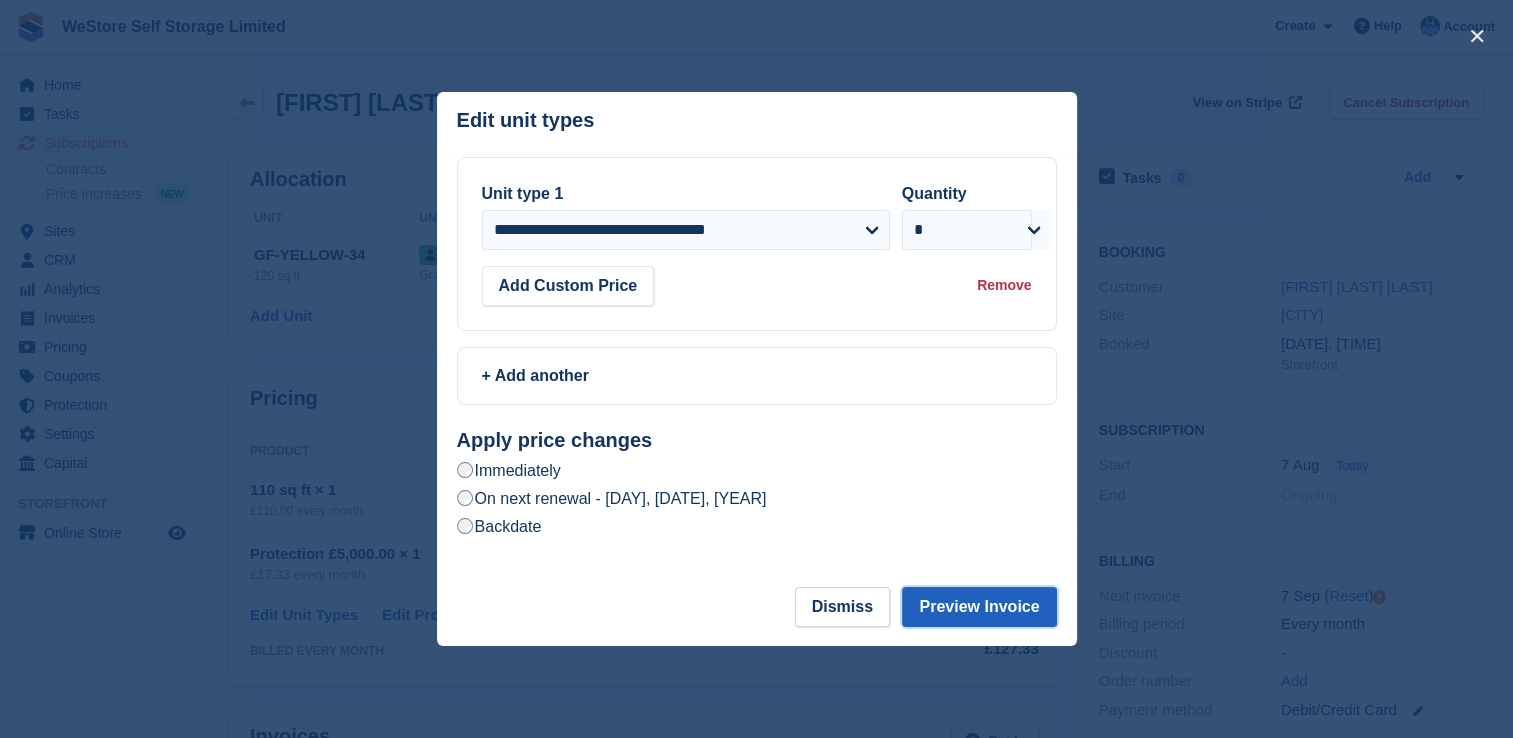 click on "Preview Invoice" at bounding box center (979, 607) 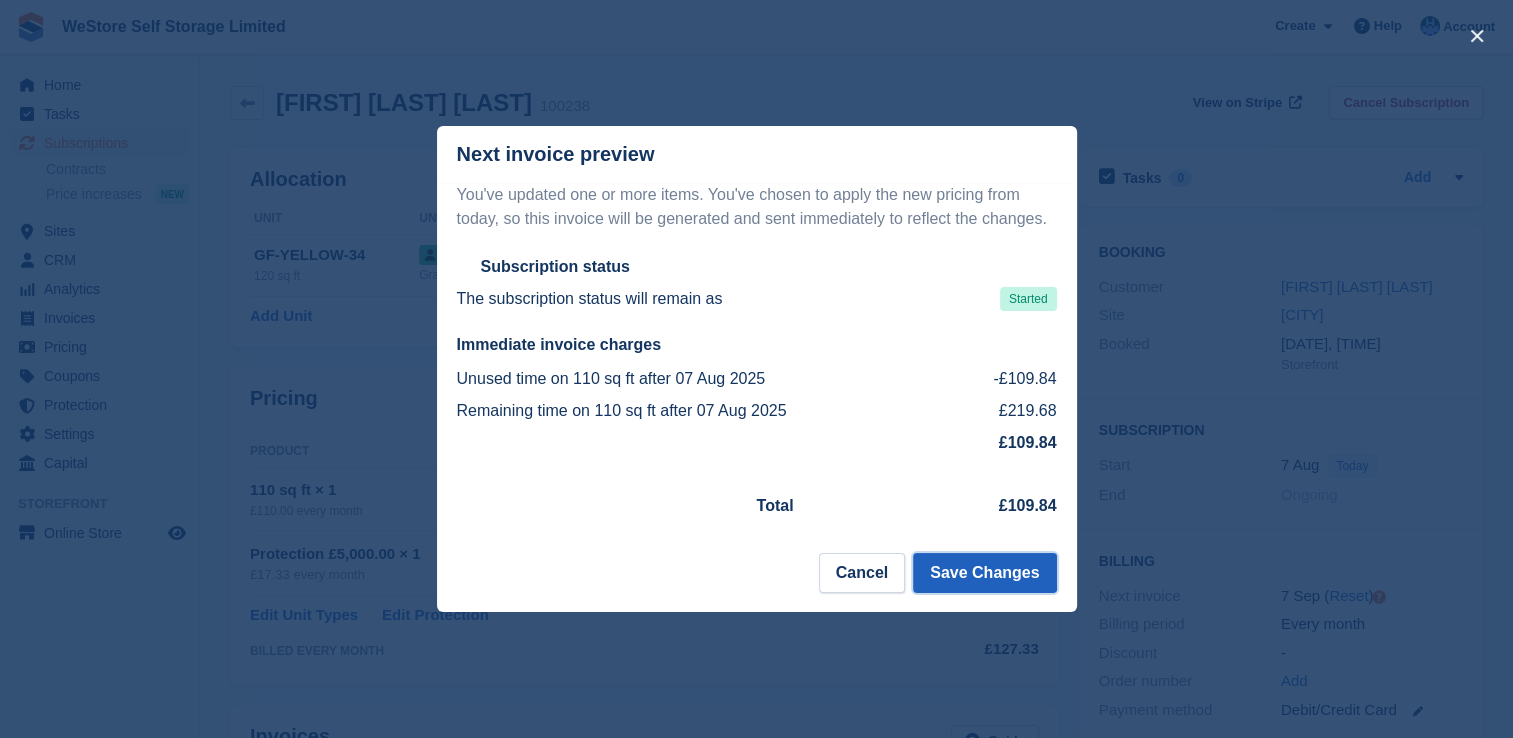 click on "Save Changes" at bounding box center [984, 573] 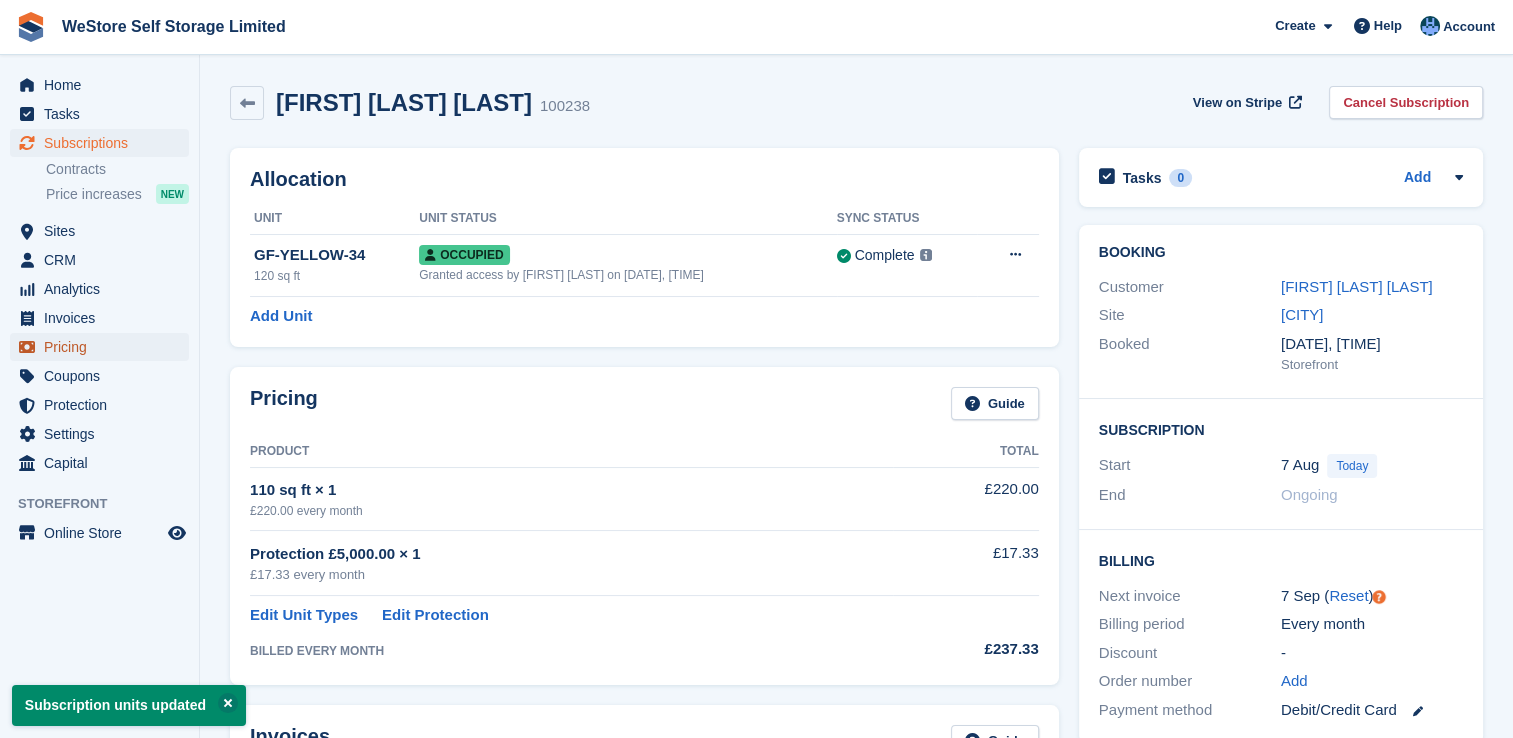 click on "Pricing" at bounding box center (104, 347) 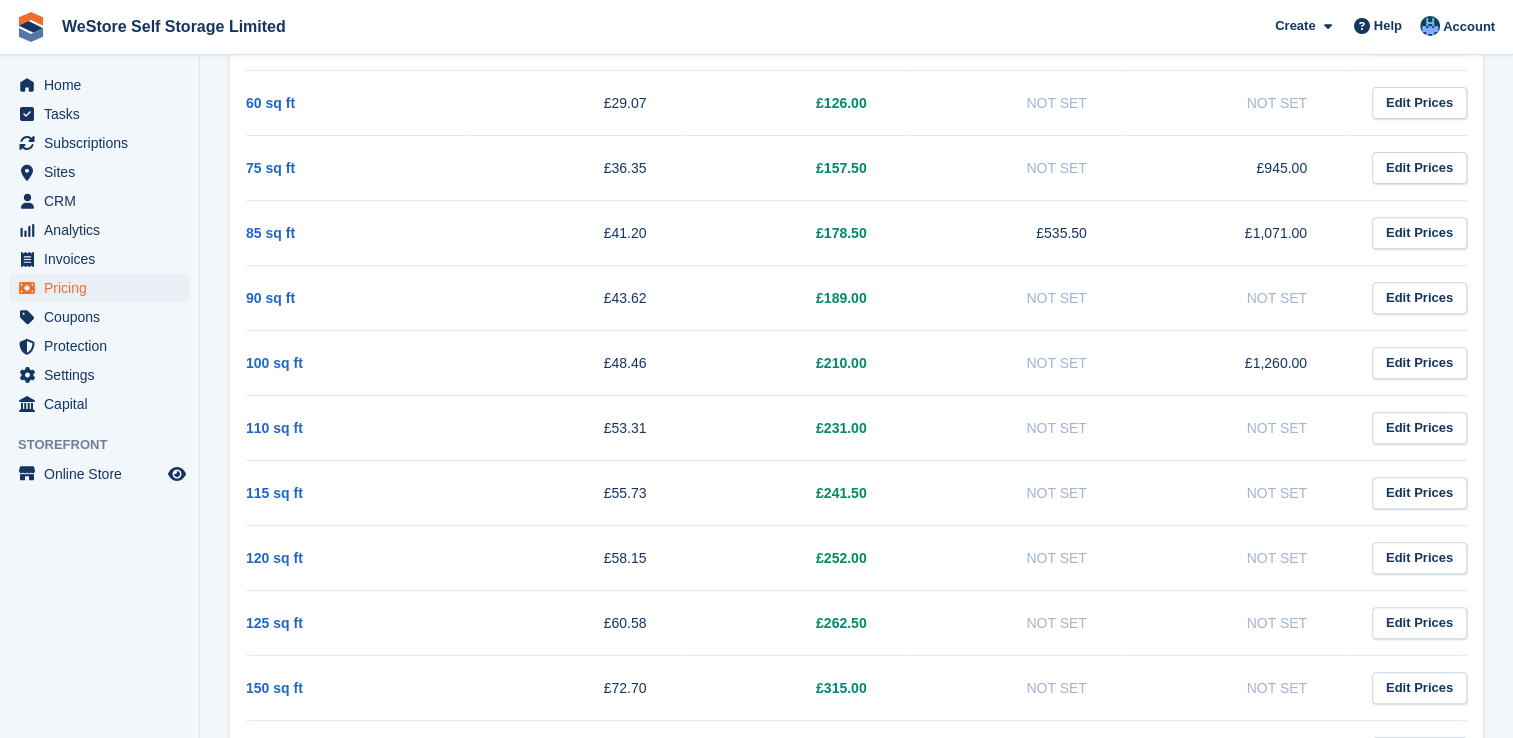 scroll, scrollTop: 800, scrollLeft: 0, axis: vertical 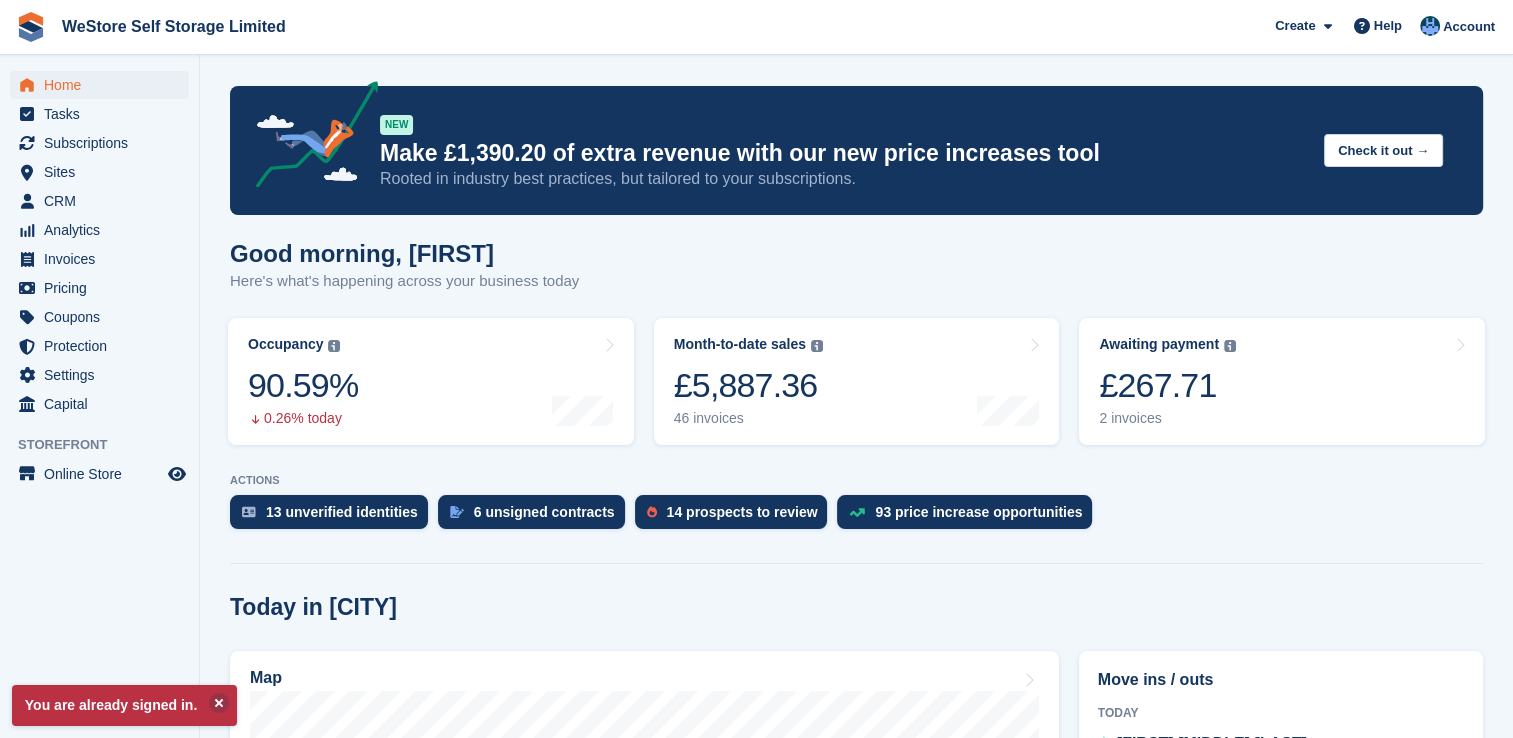 click at bounding box center [856, 559] 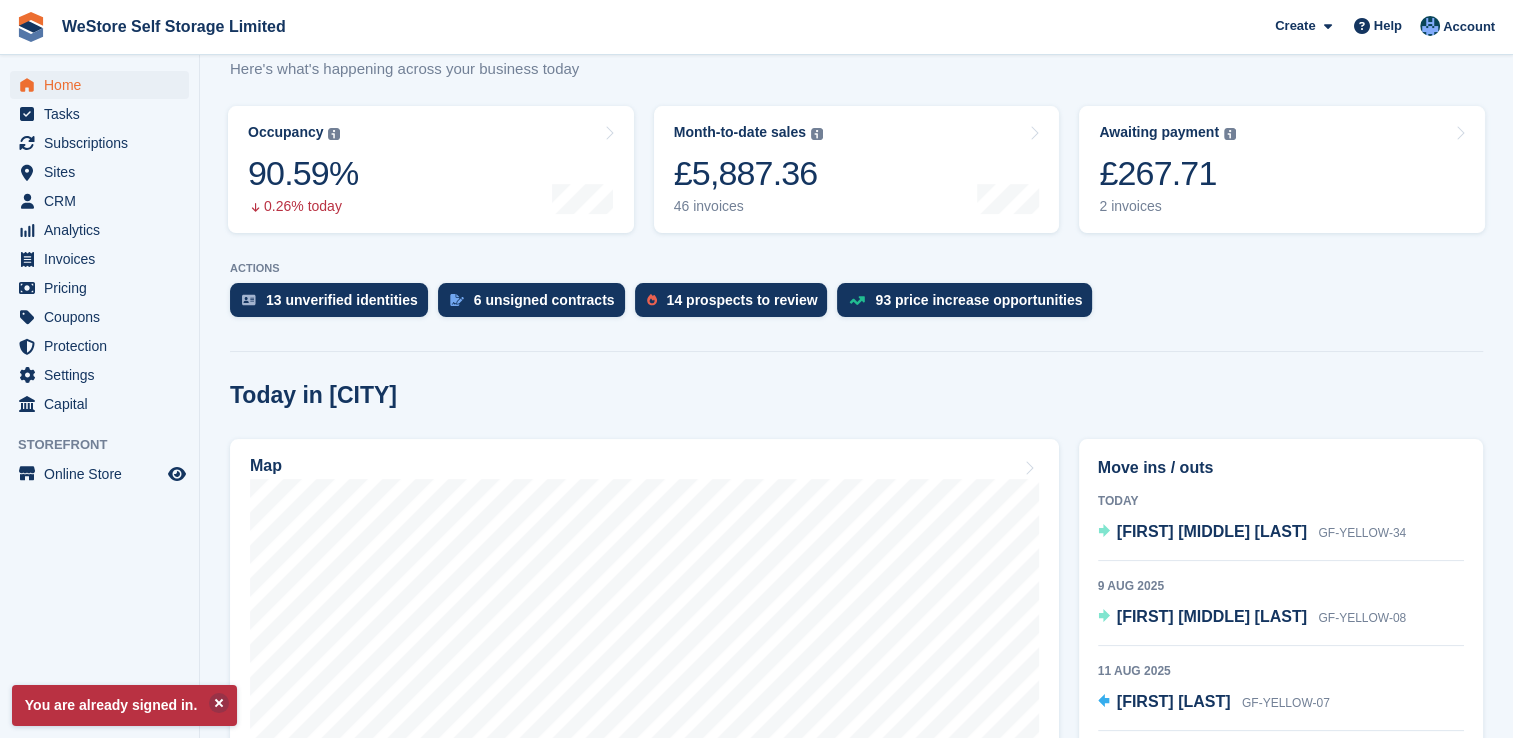 scroll, scrollTop: 253, scrollLeft: 0, axis: vertical 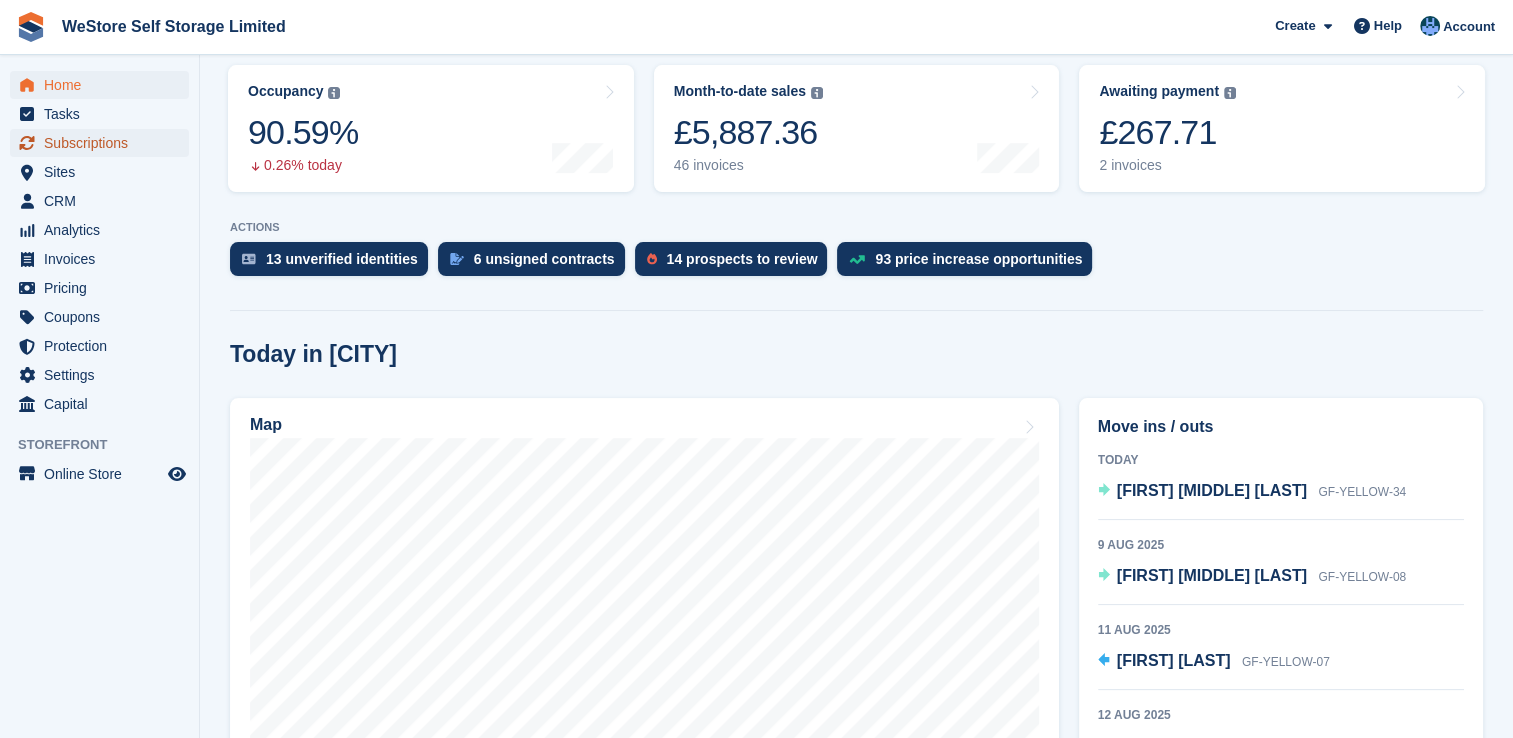 click on "Subscriptions" at bounding box center [104, 143] 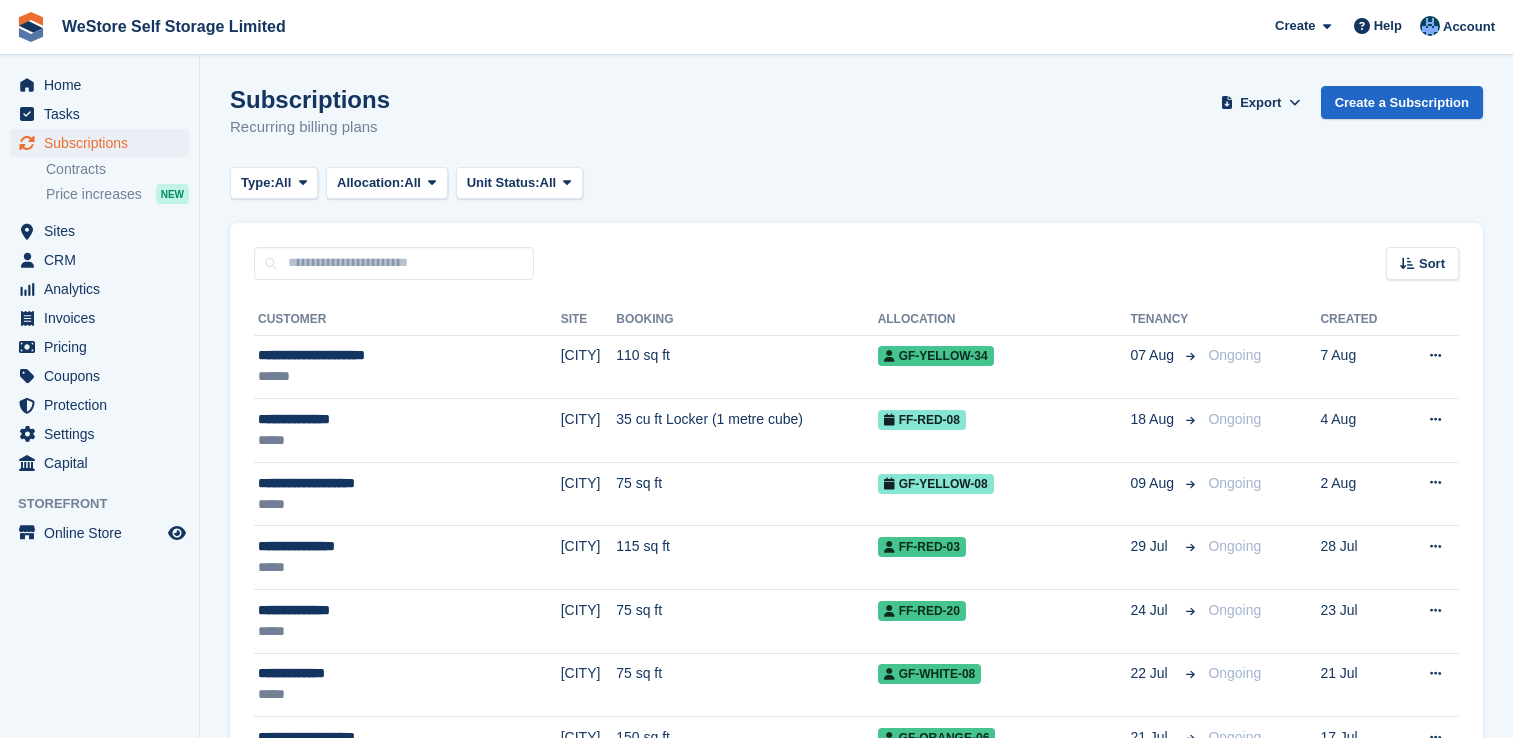 scroll, scrollTop: 0, scrollLeft: 0, axis: both 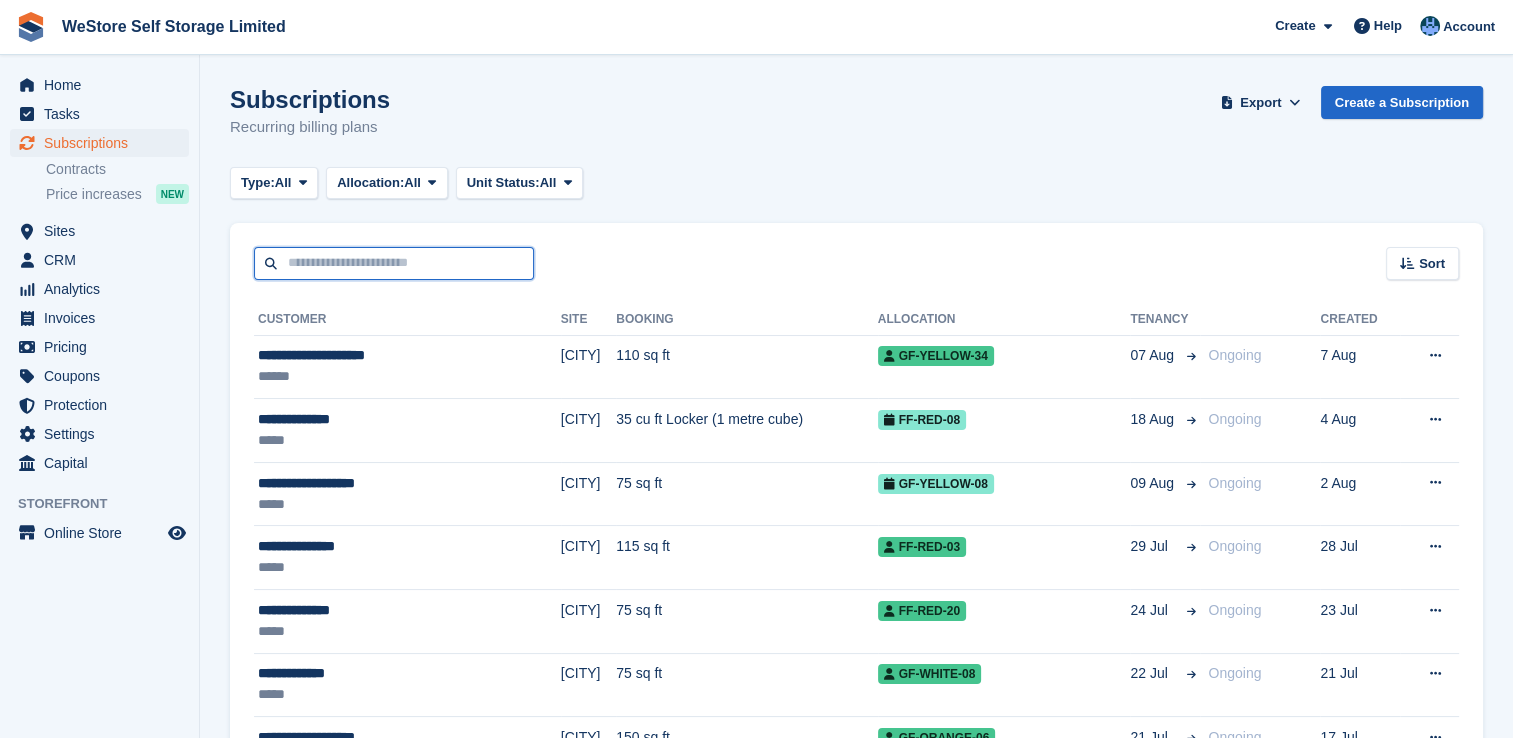 click at bounding box center (394, 263) 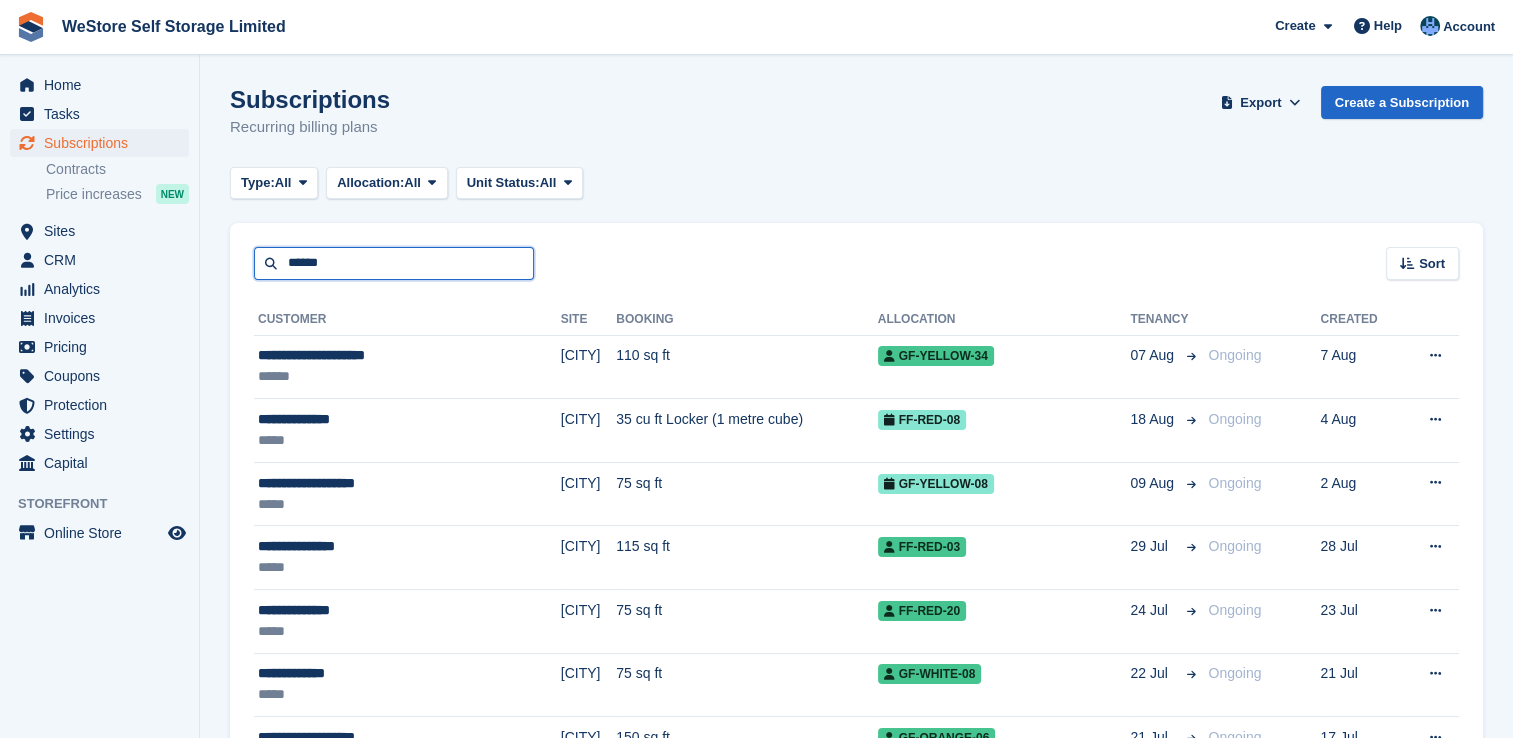 type on "******" 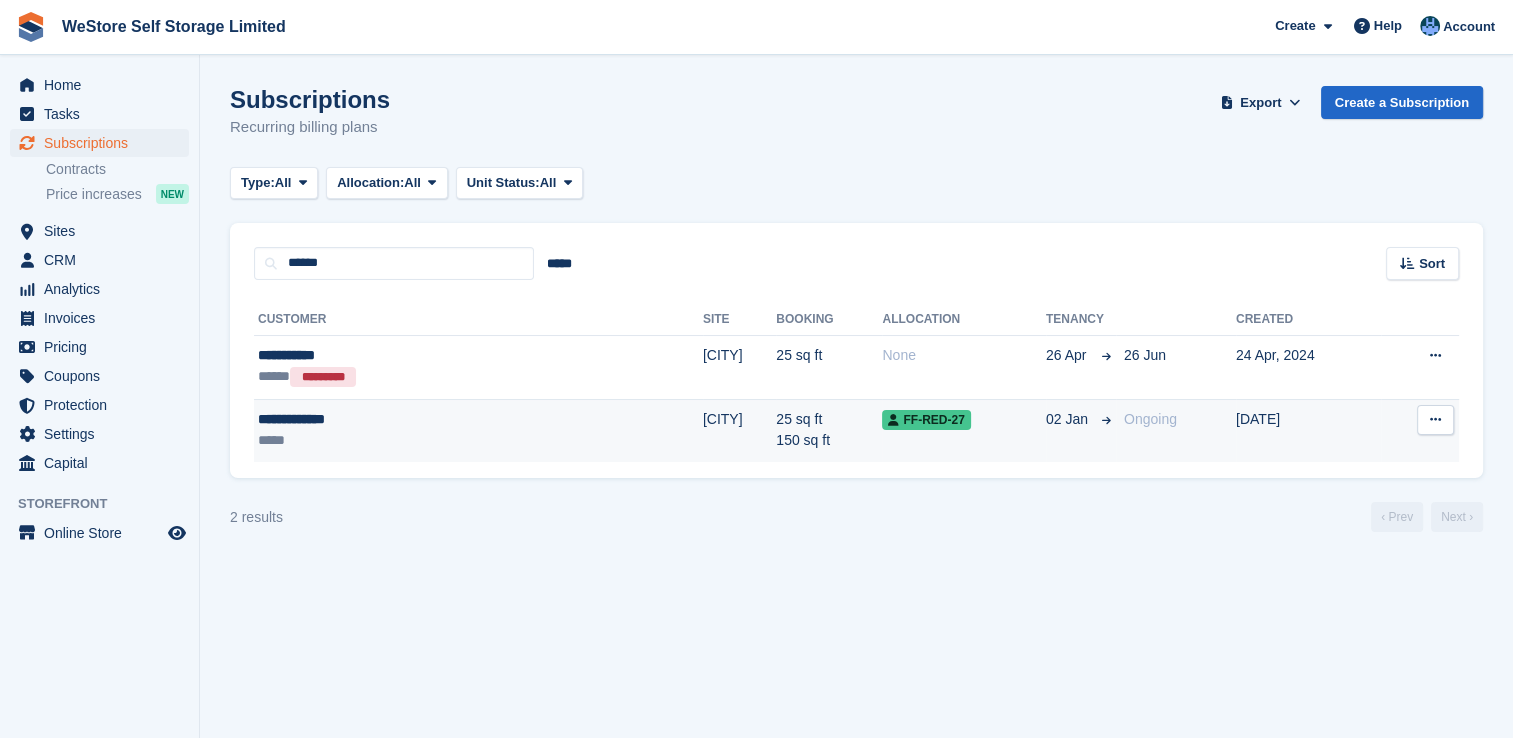 click on "**********" at bounding box center (377, 419) 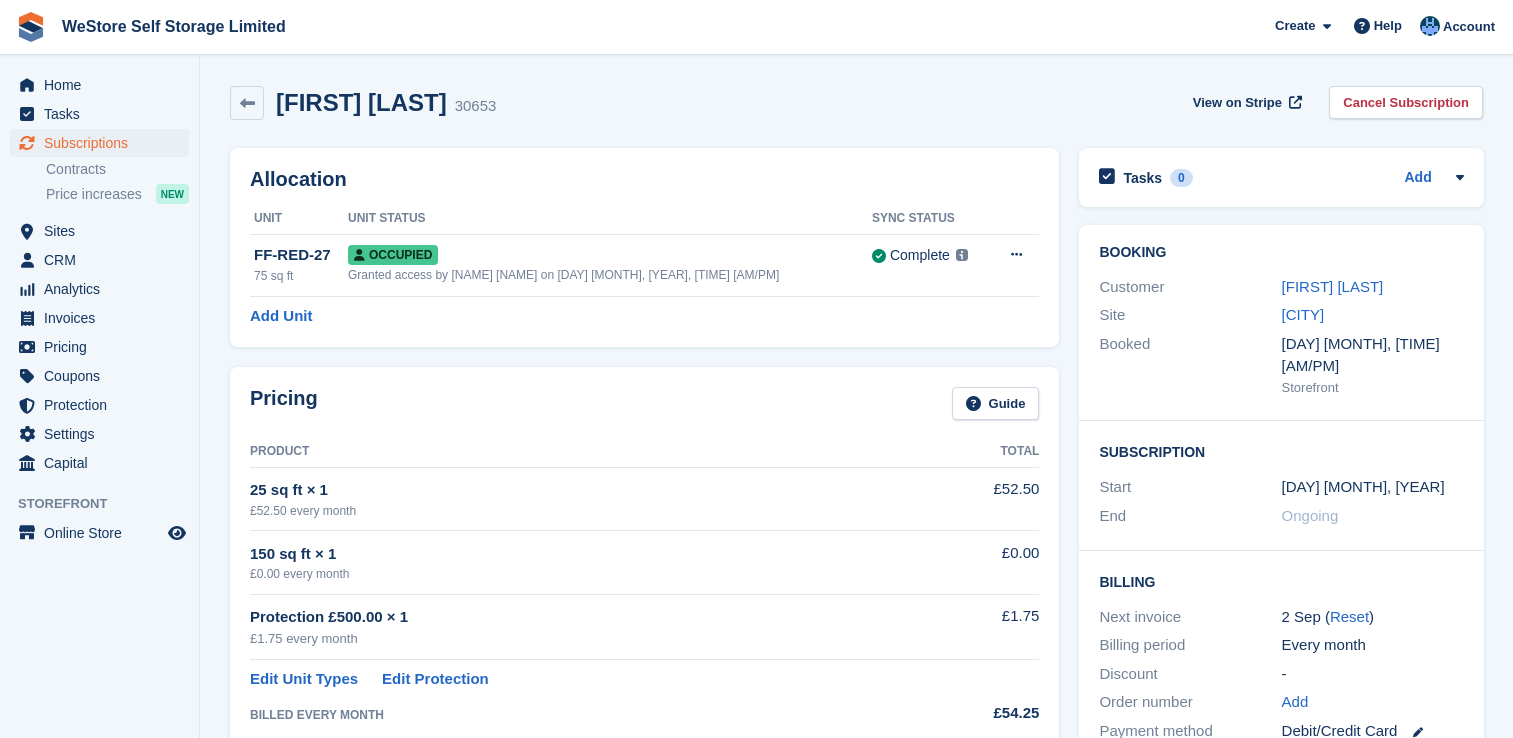 scroll, scrollTop: 0, scrollLeft: 0, axis: both 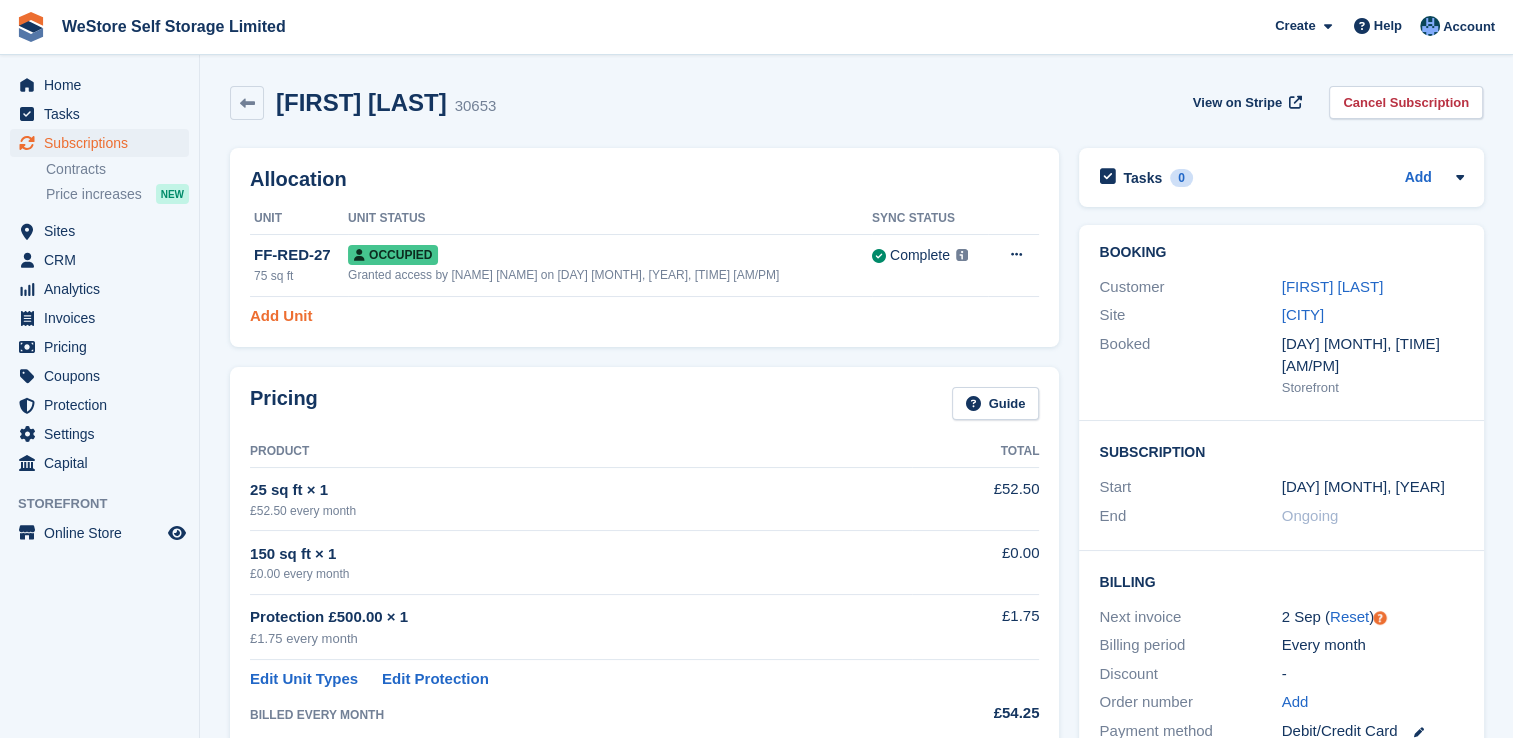 click on "Add Unit" at bounding box center [281, 316] 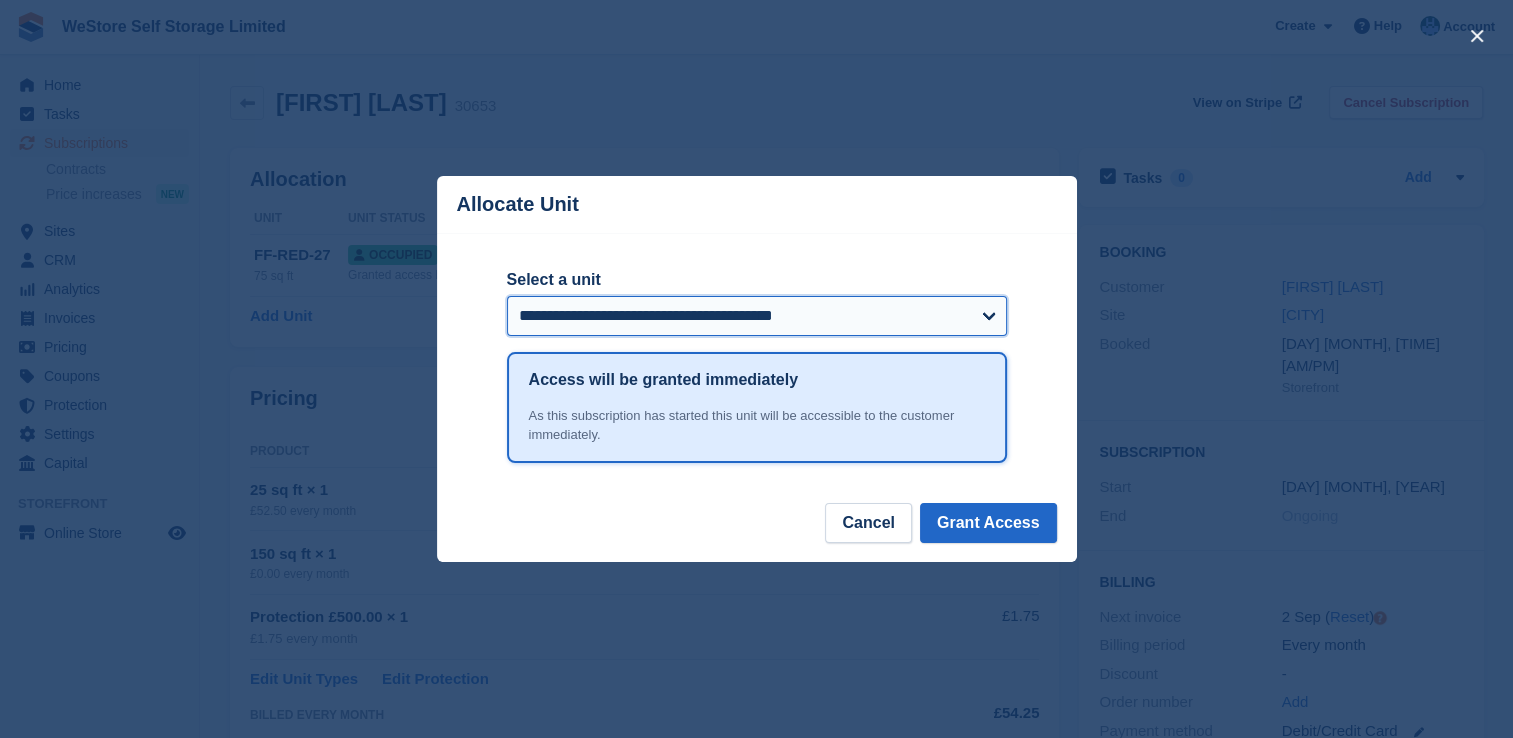 click on "**********" at bounding box center (757, 316) 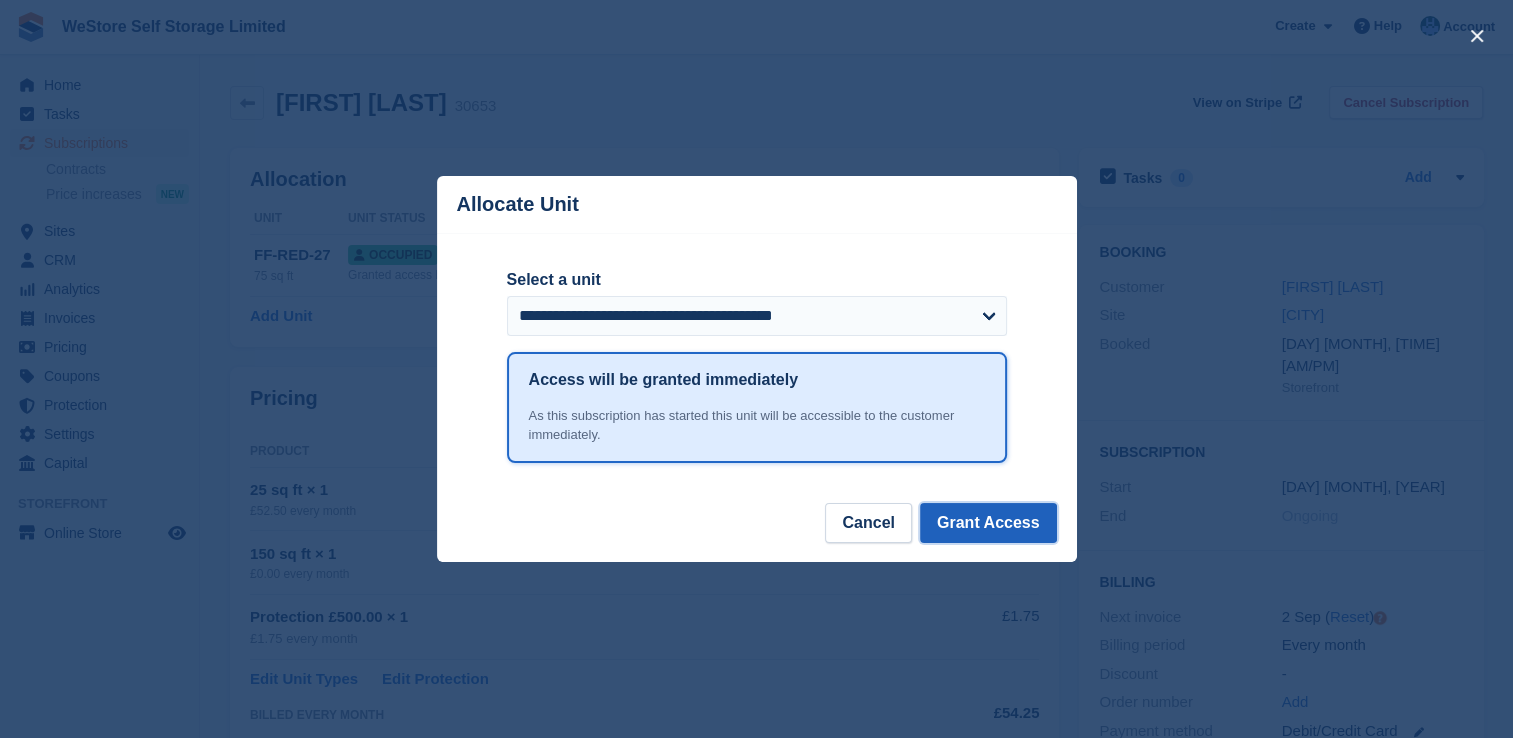 click on "Grant Access" at bounding box center [988, 523] 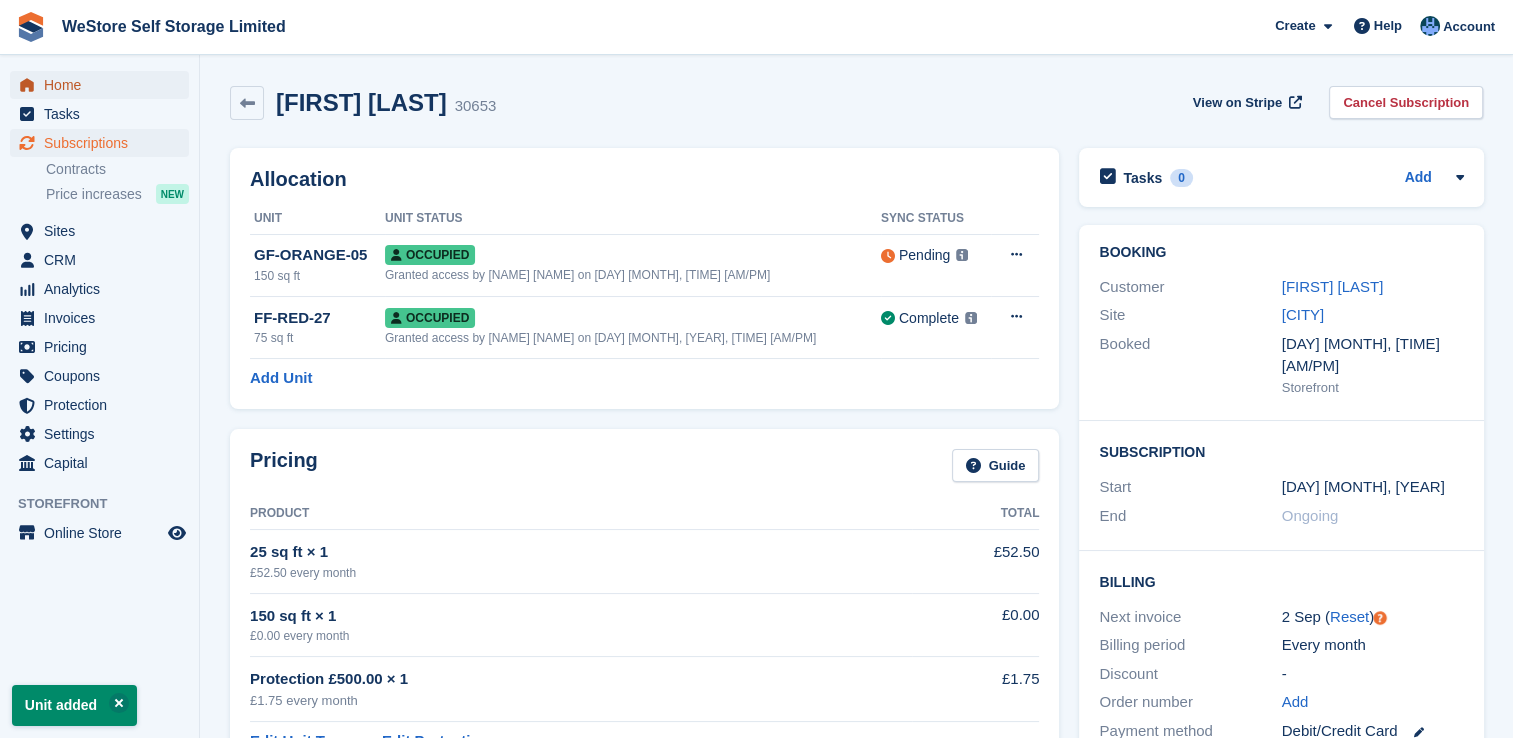 click on "Home" at bounding box center (104, 85) 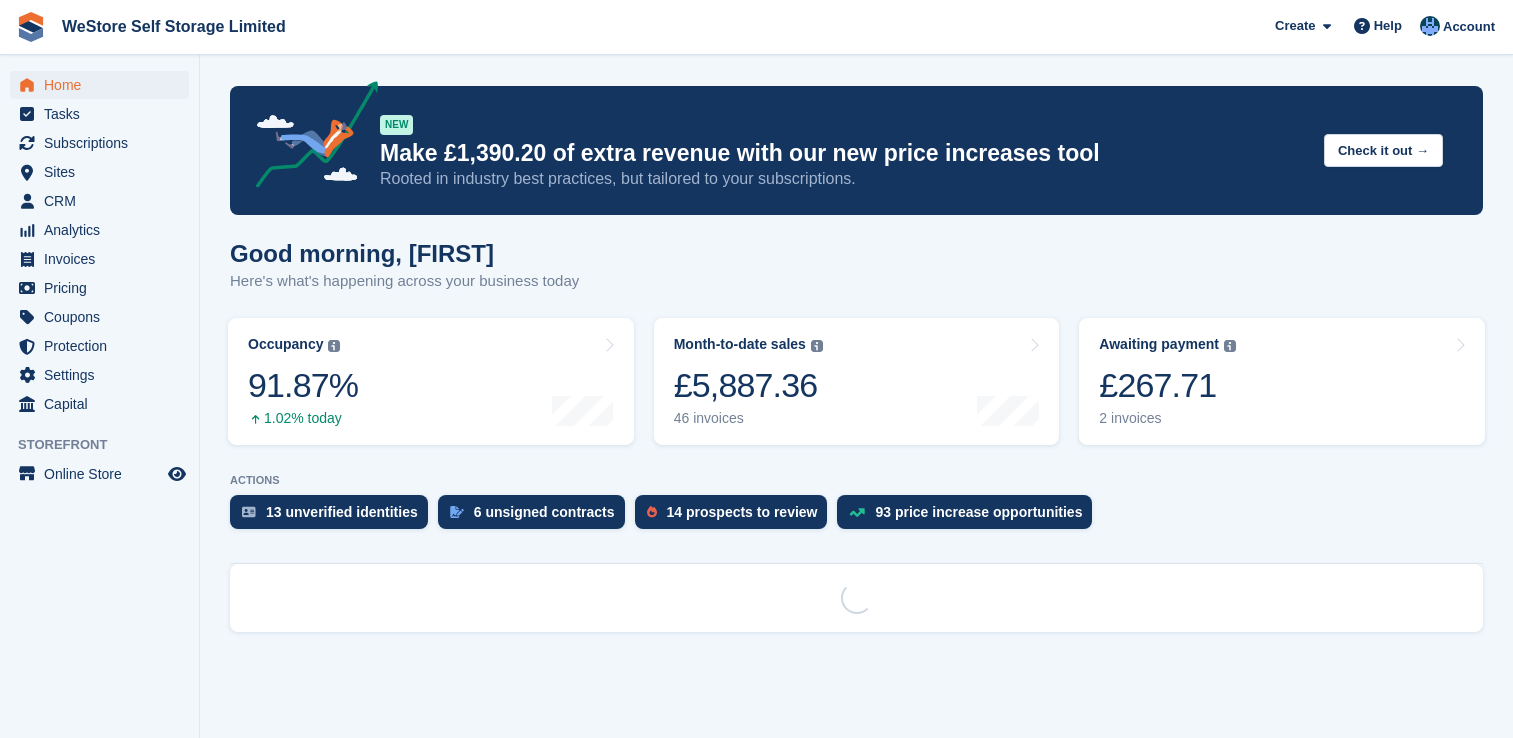 scroll, scrollTop: 0, scrollLeft: 0, axis: both 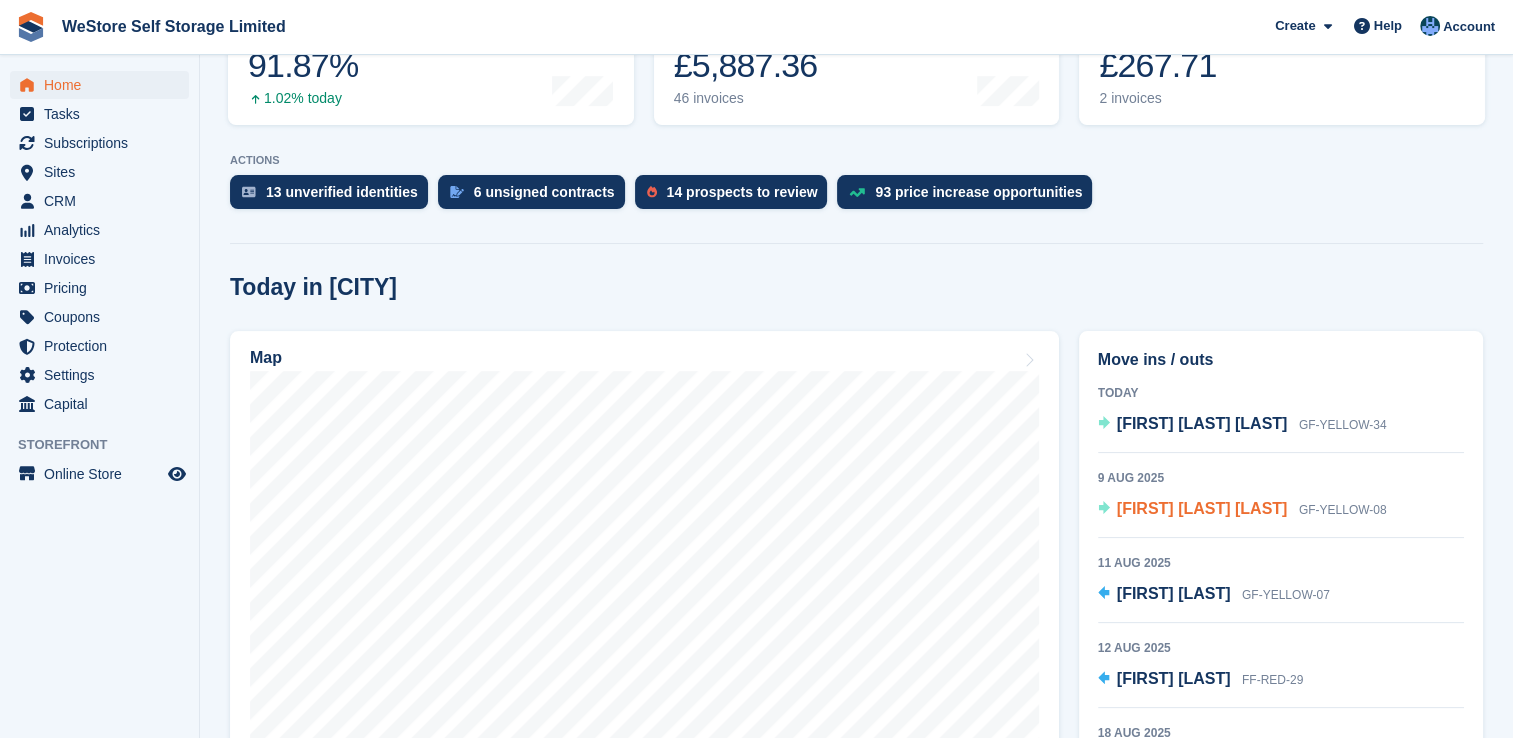 click on "[FIRST] [LAST] [LAST]" at bounding box center [1202, 508] 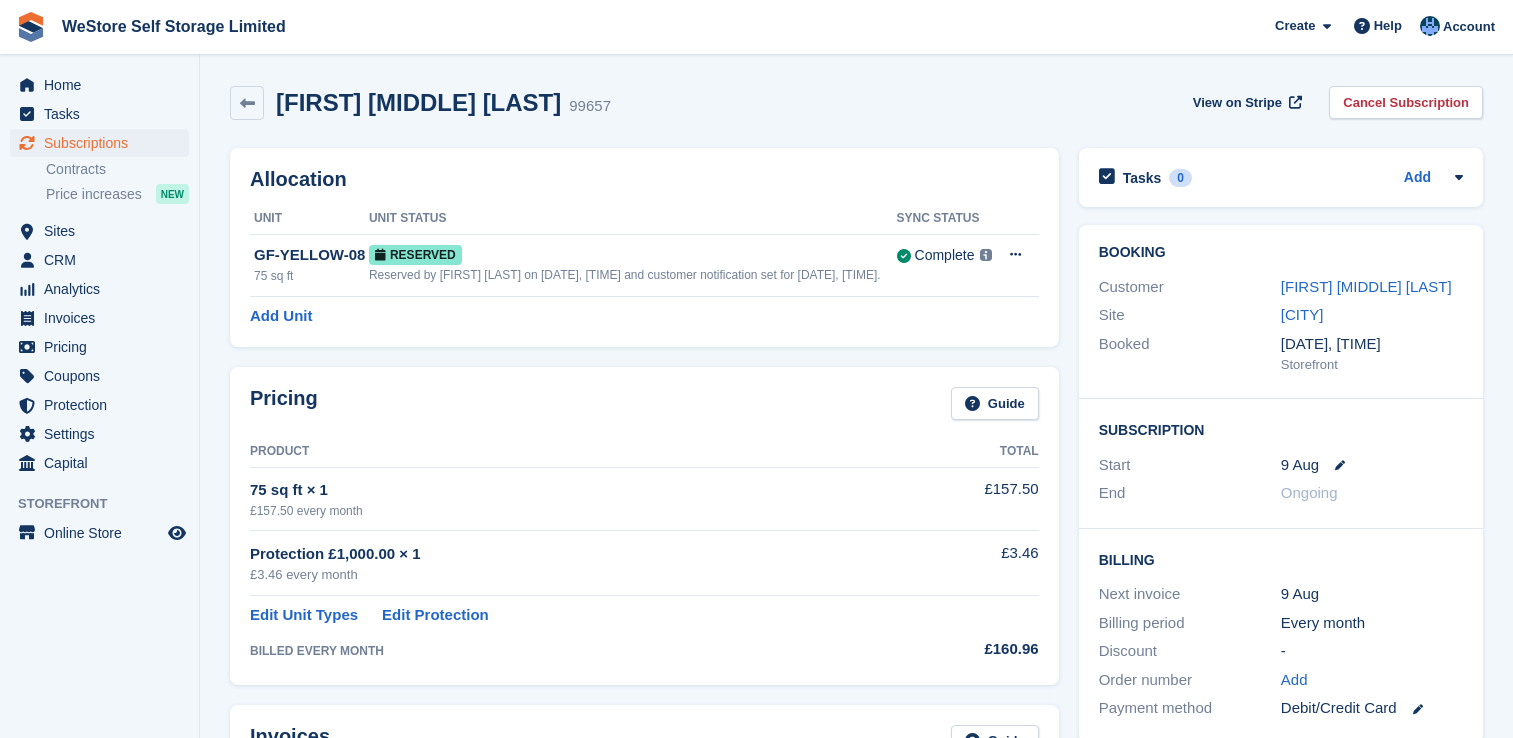 scroll, scrollTop: 0, scrollLeft: 0, axis: both 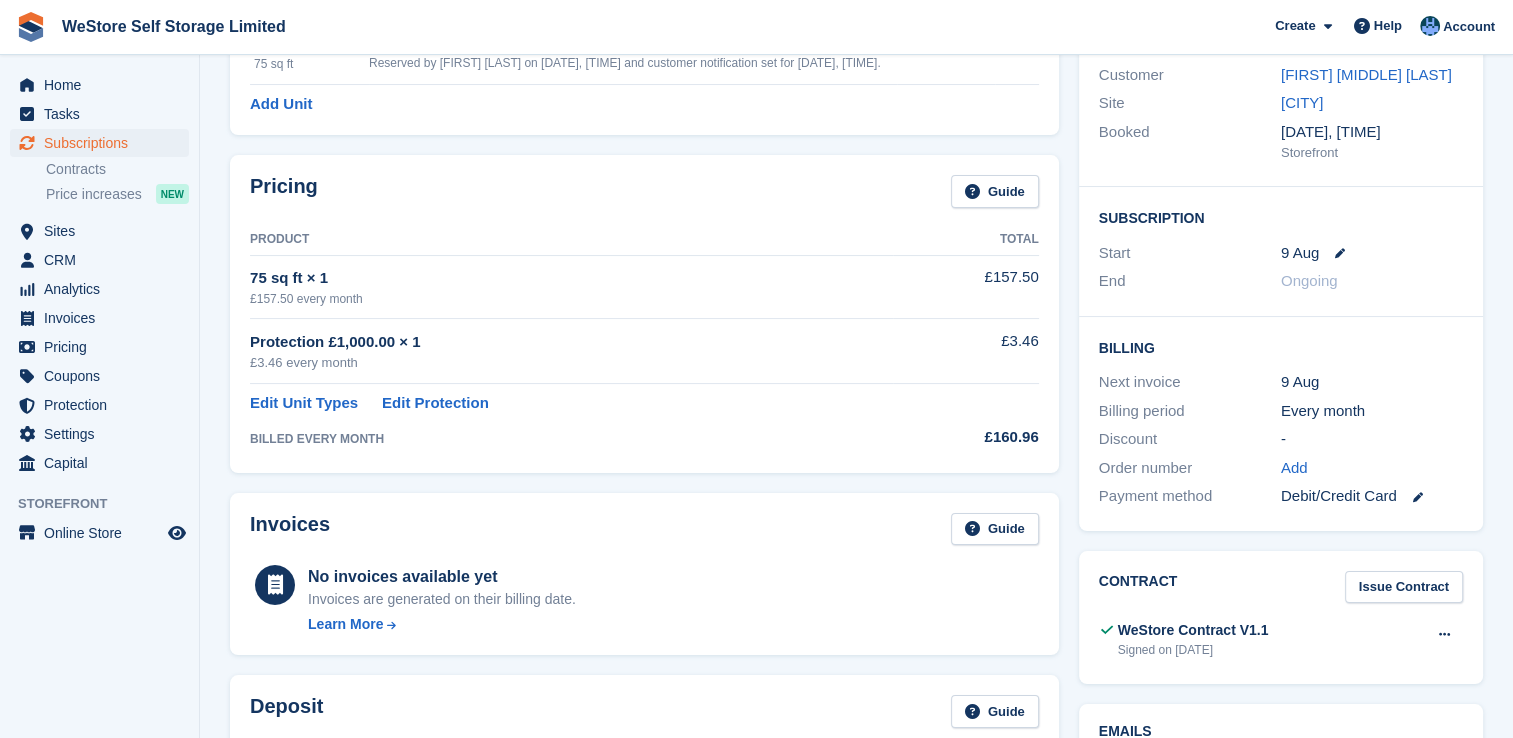 click on "Debit/Credit Card" at bounding box center (1372, 496) 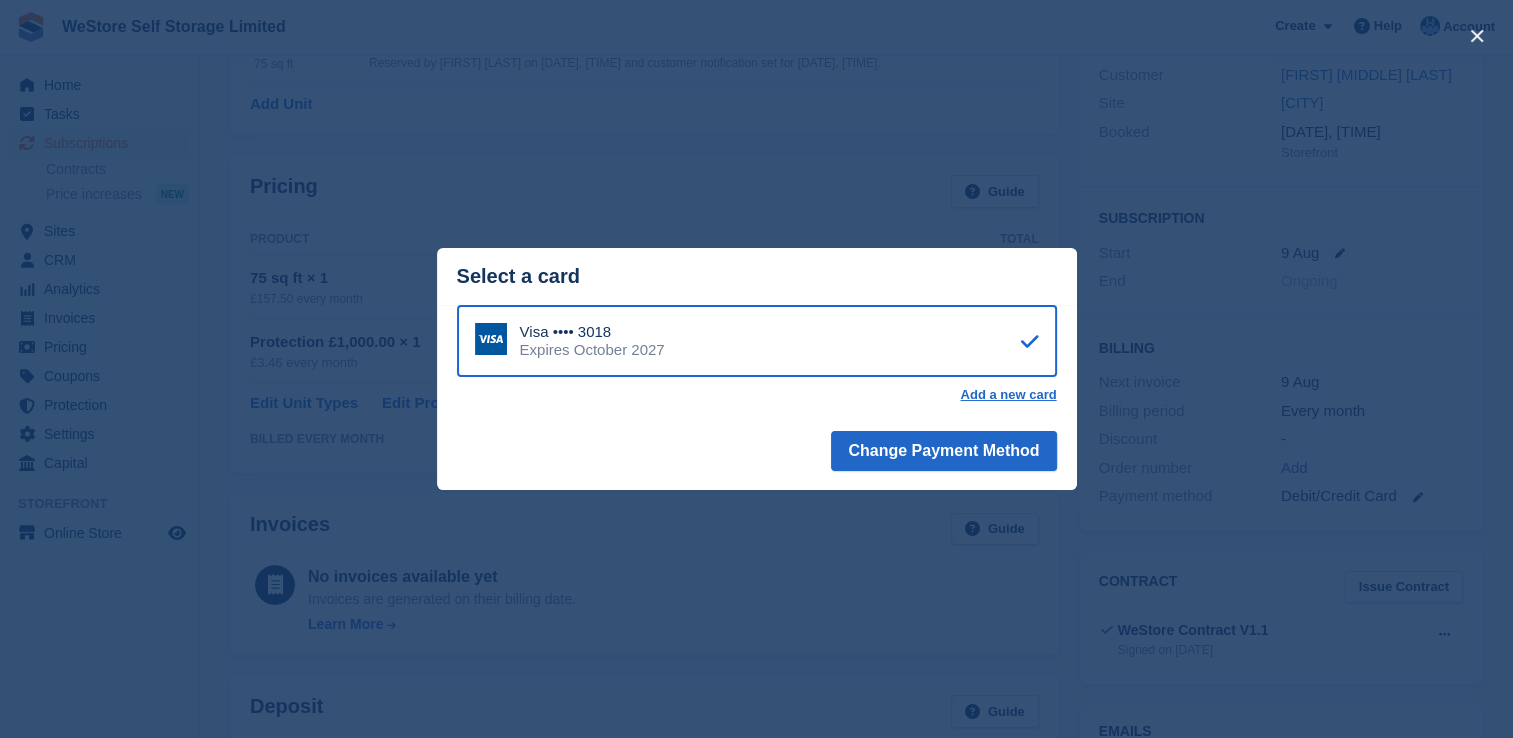 click at bounding box center (756, 369) 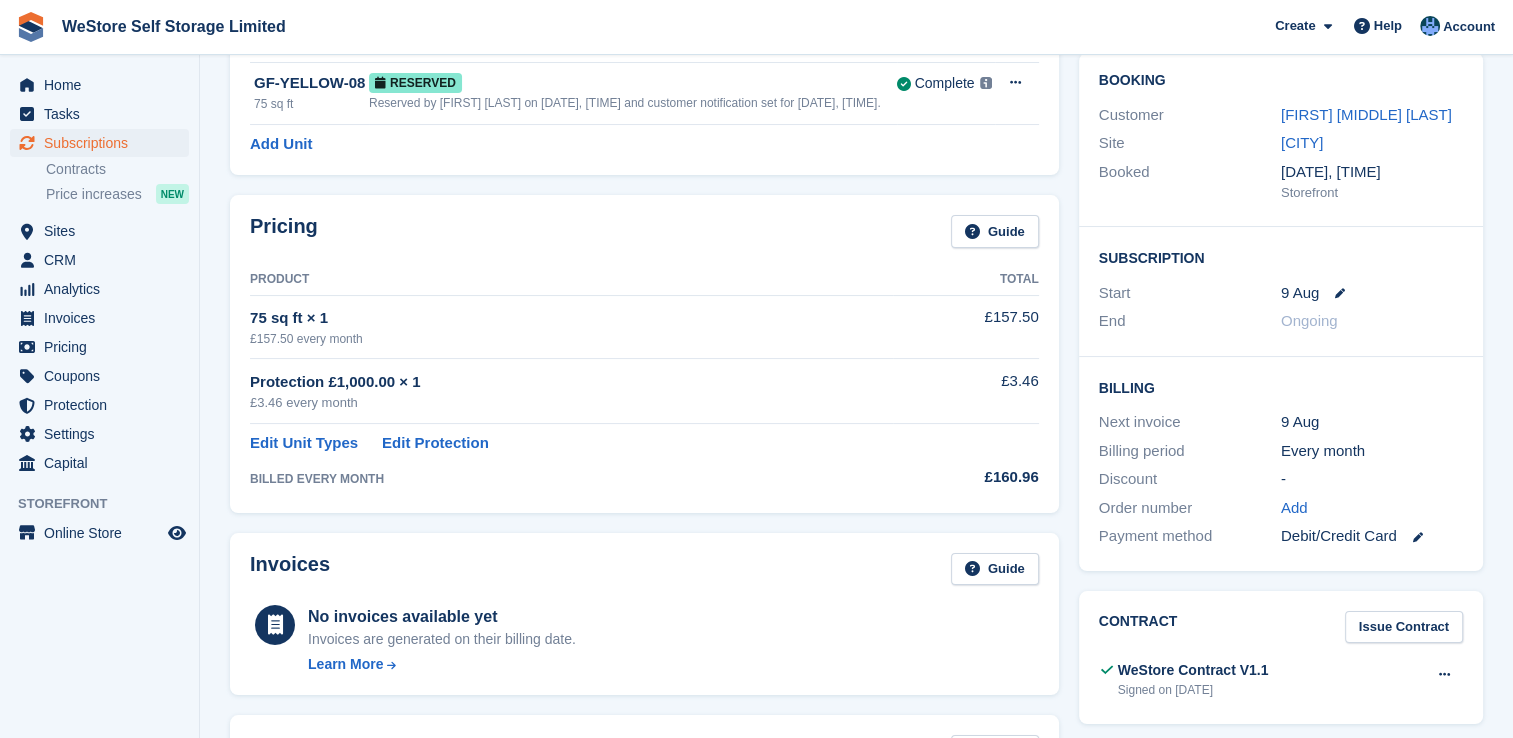 scroll, scrollTop: 0, scrollLeft: 0, axis: both 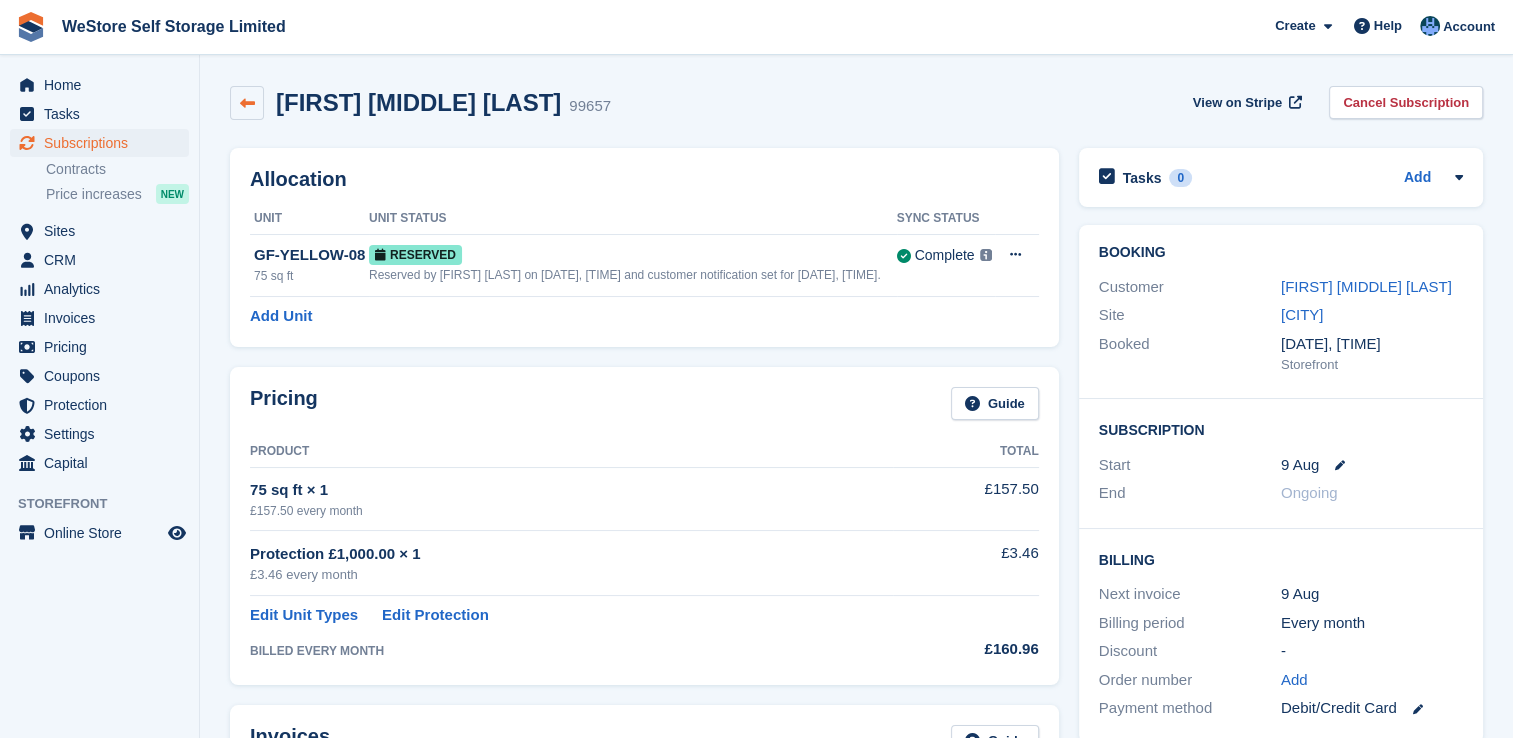 click at bounding box center [247, 103] 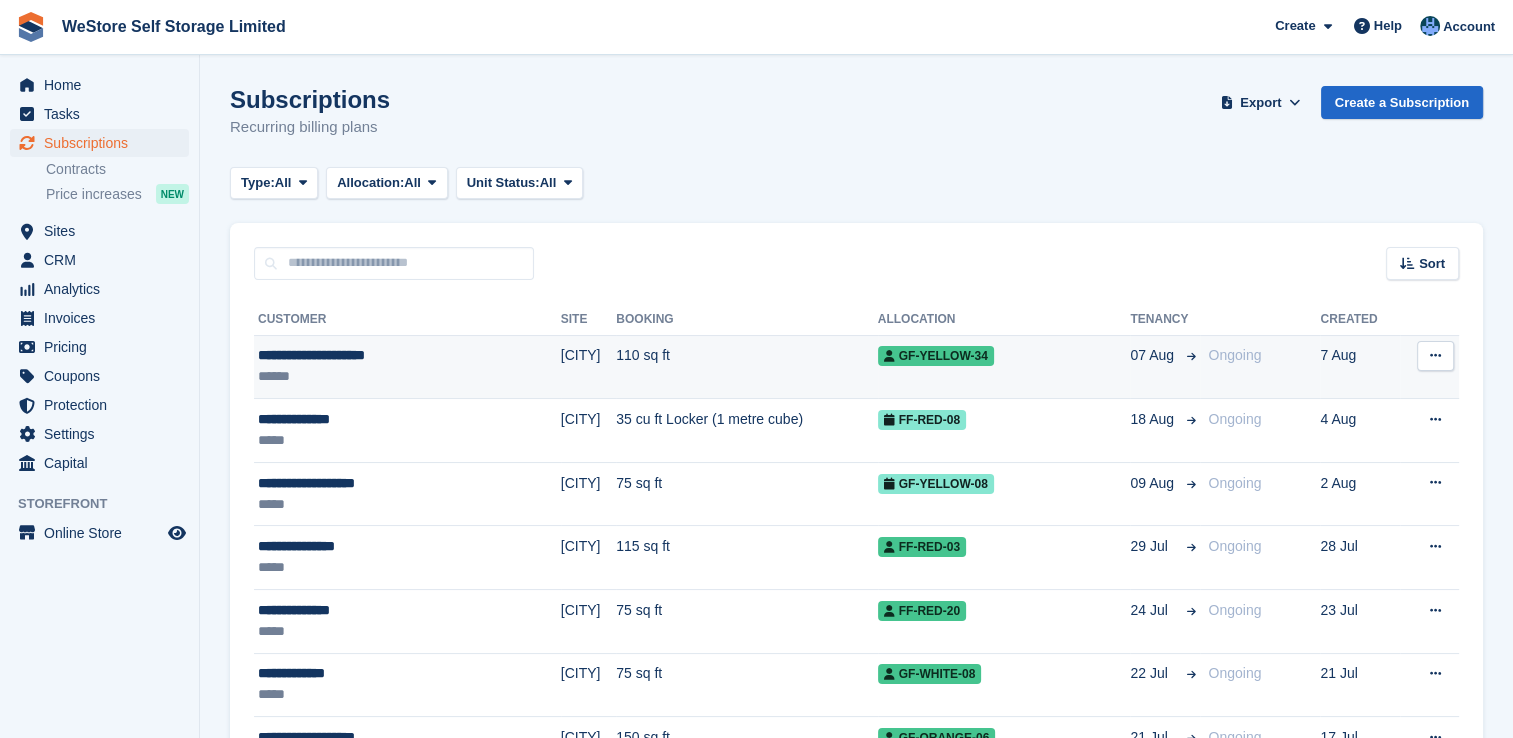 click on "**********" at bounding box center (365, 355) 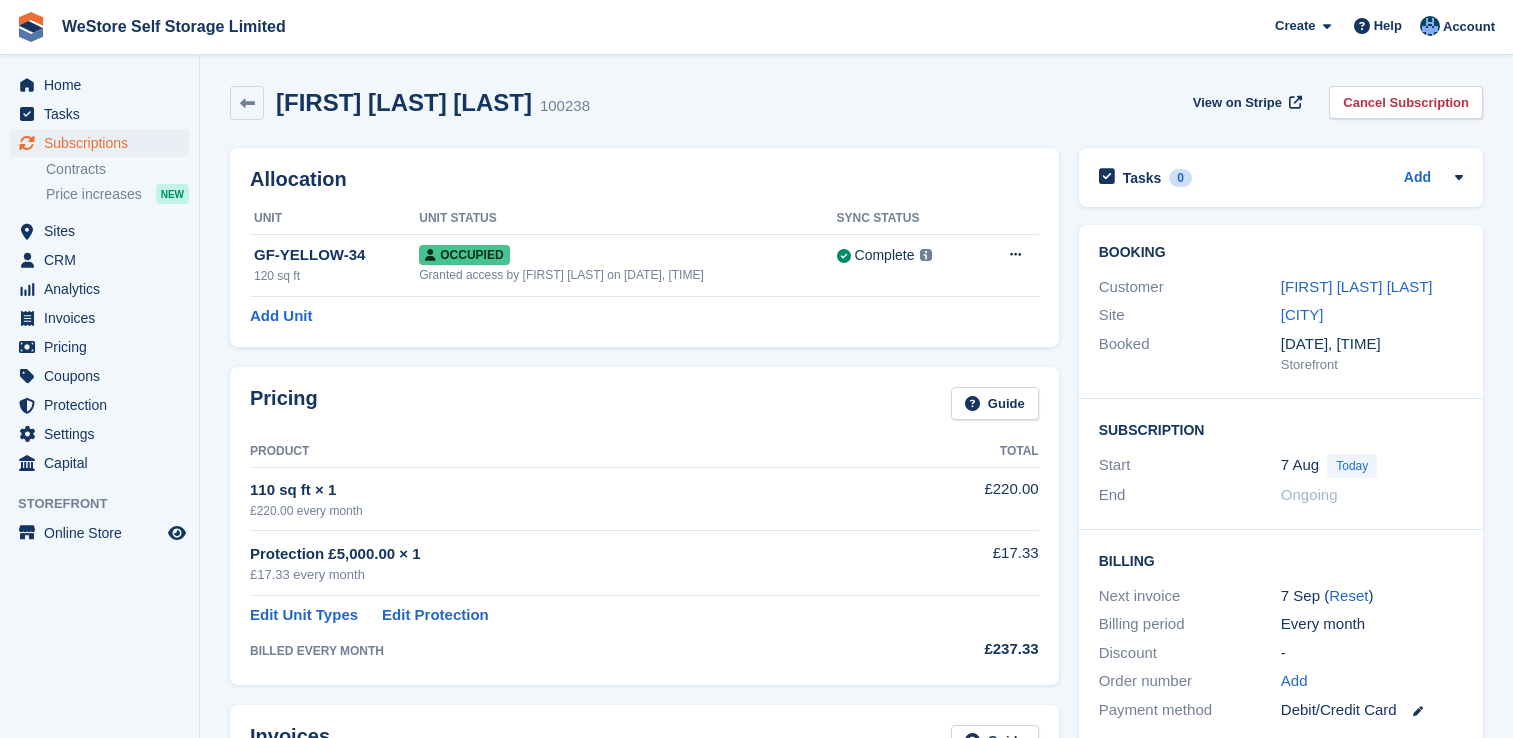 scroll, scrollTop: 0, scrollLeft: 0, axis: both 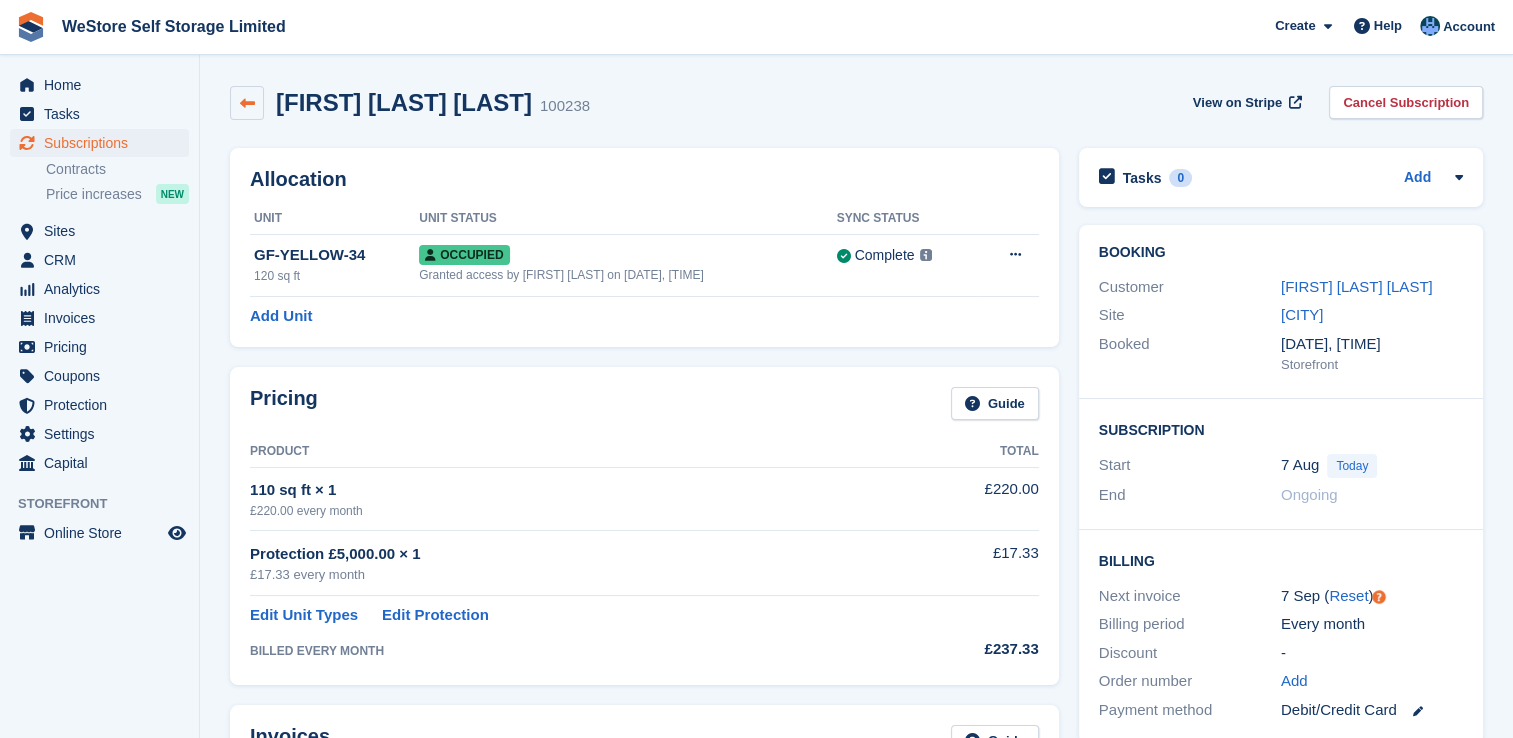 click at bounding box center [247, 103] 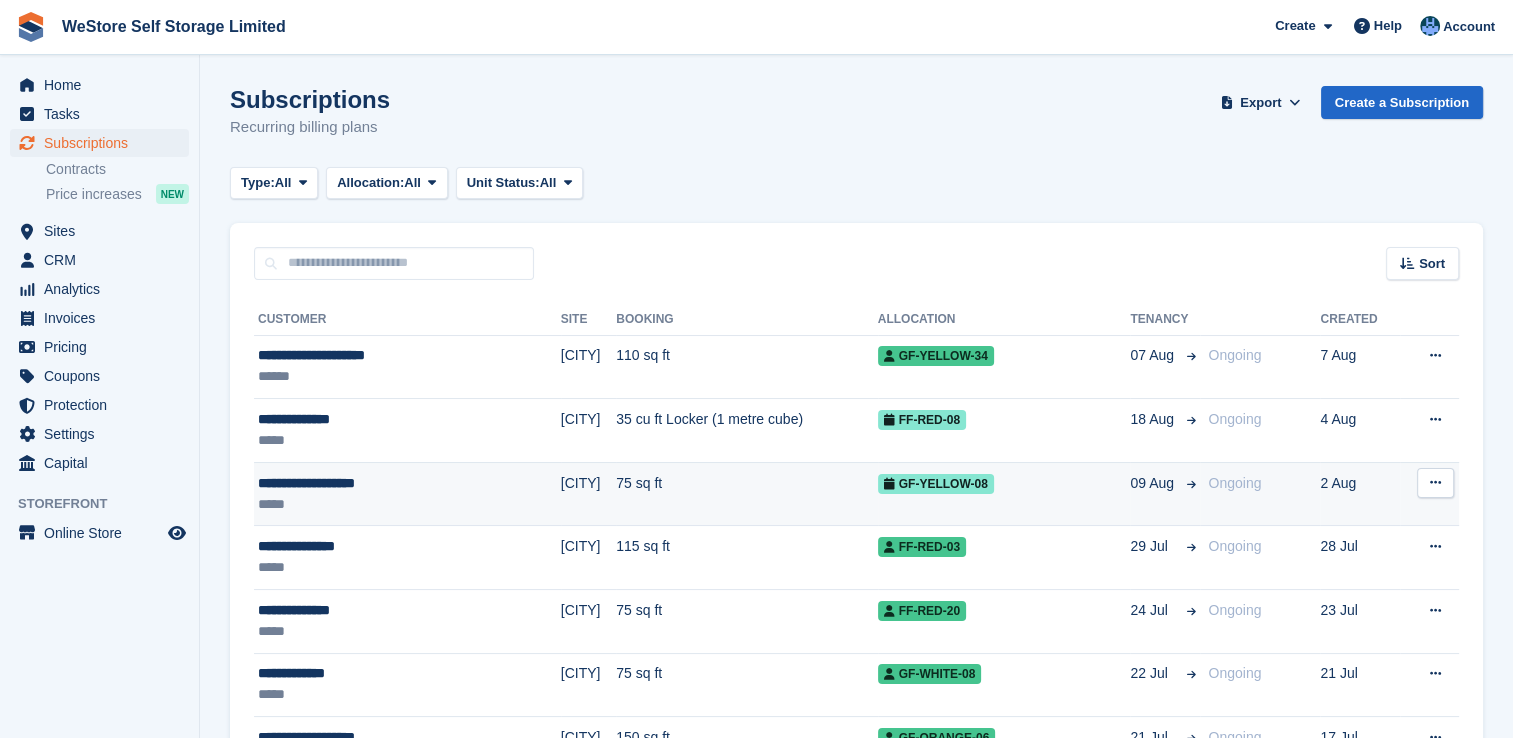 click on "**********" at bounding box center (365, 483) 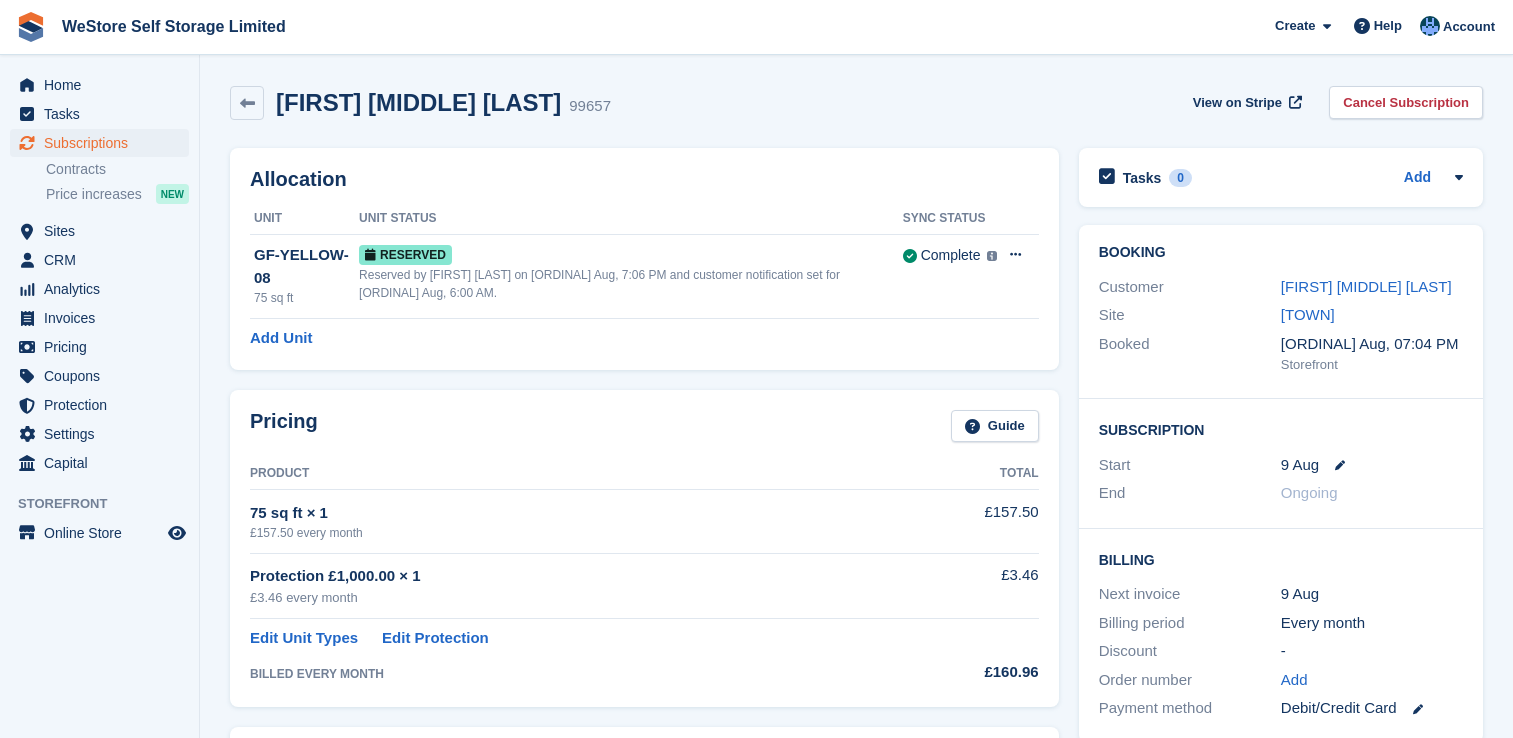 scroll, scrollTop: 0, scrollLeft: 0, axis: both 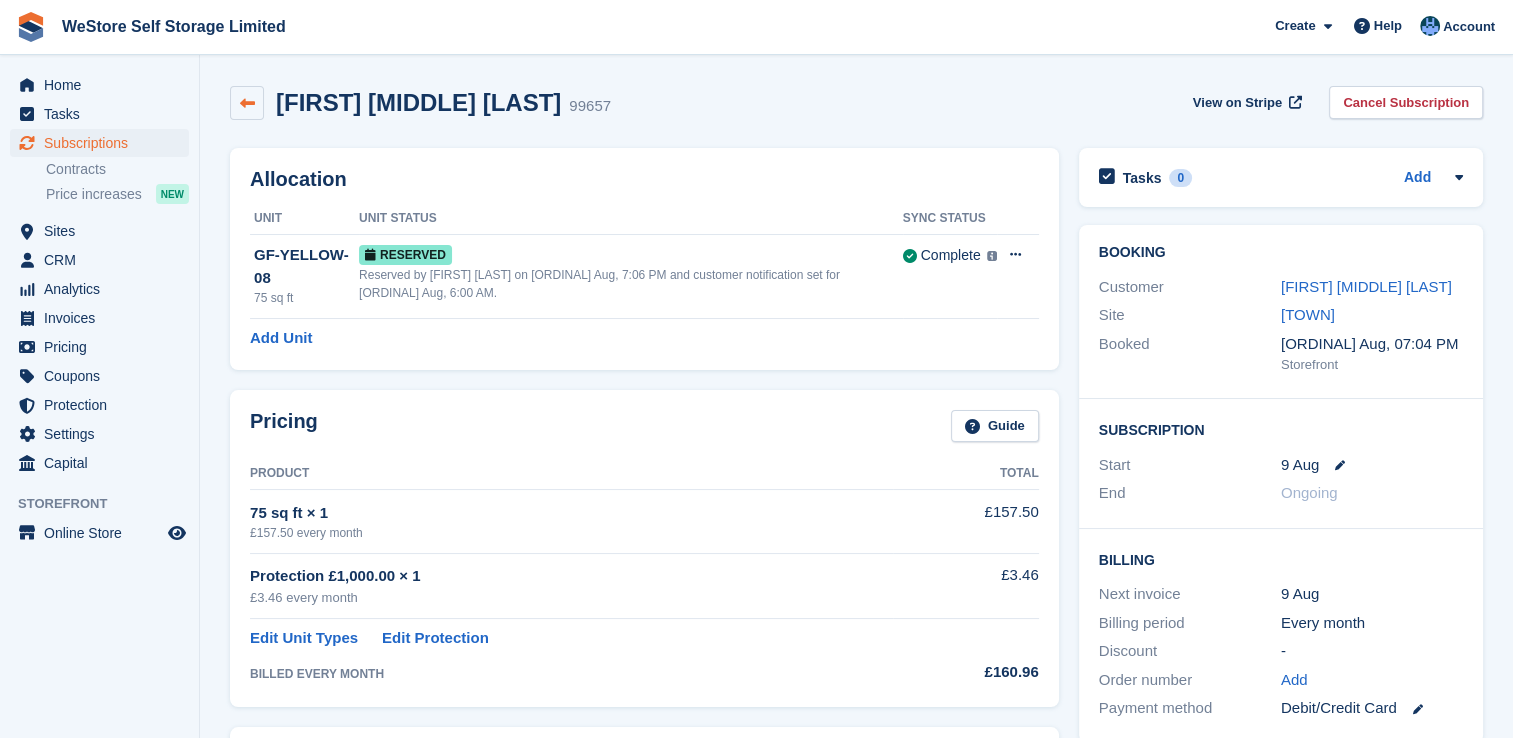 click at bounding box center [247, 103] 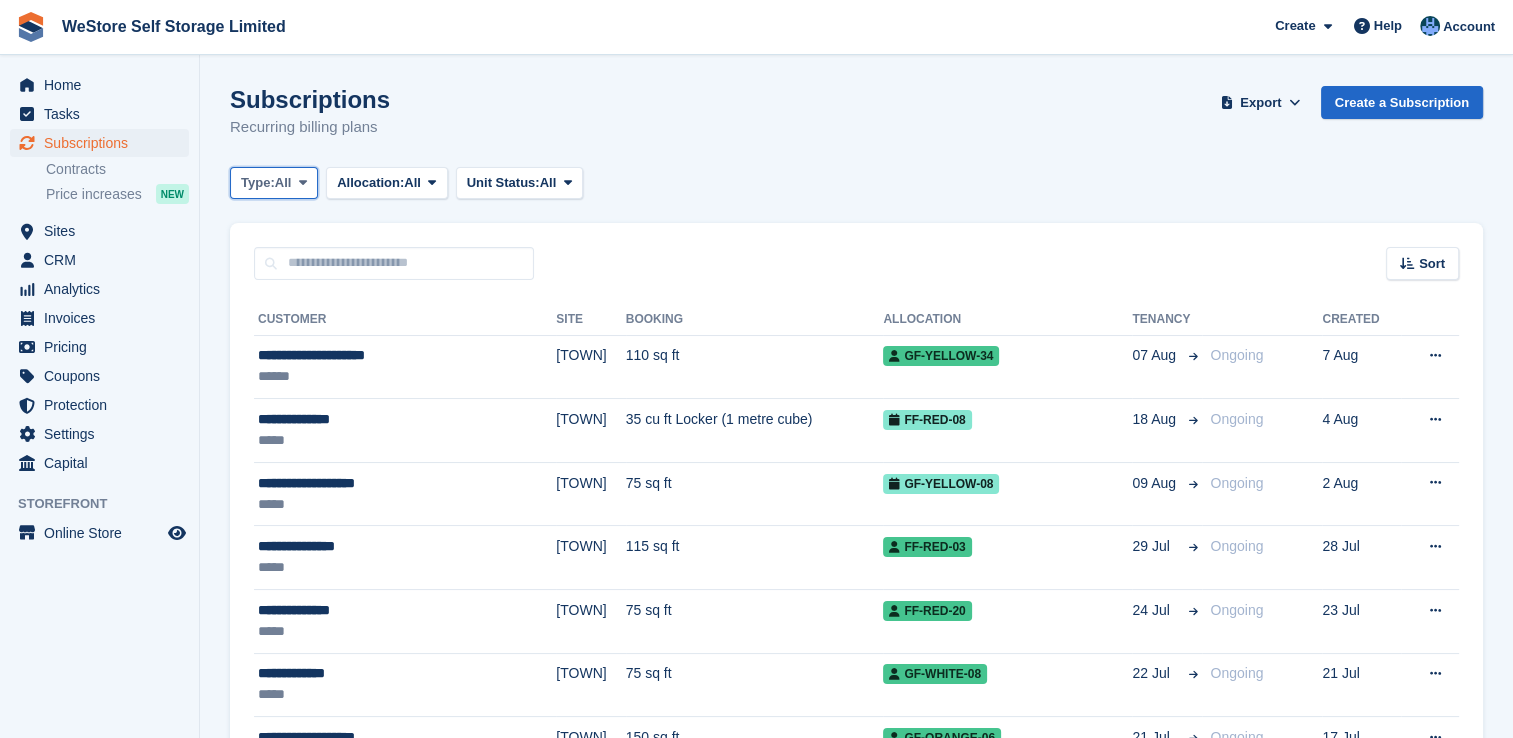 click on "All" at bounding box center [283, 183] 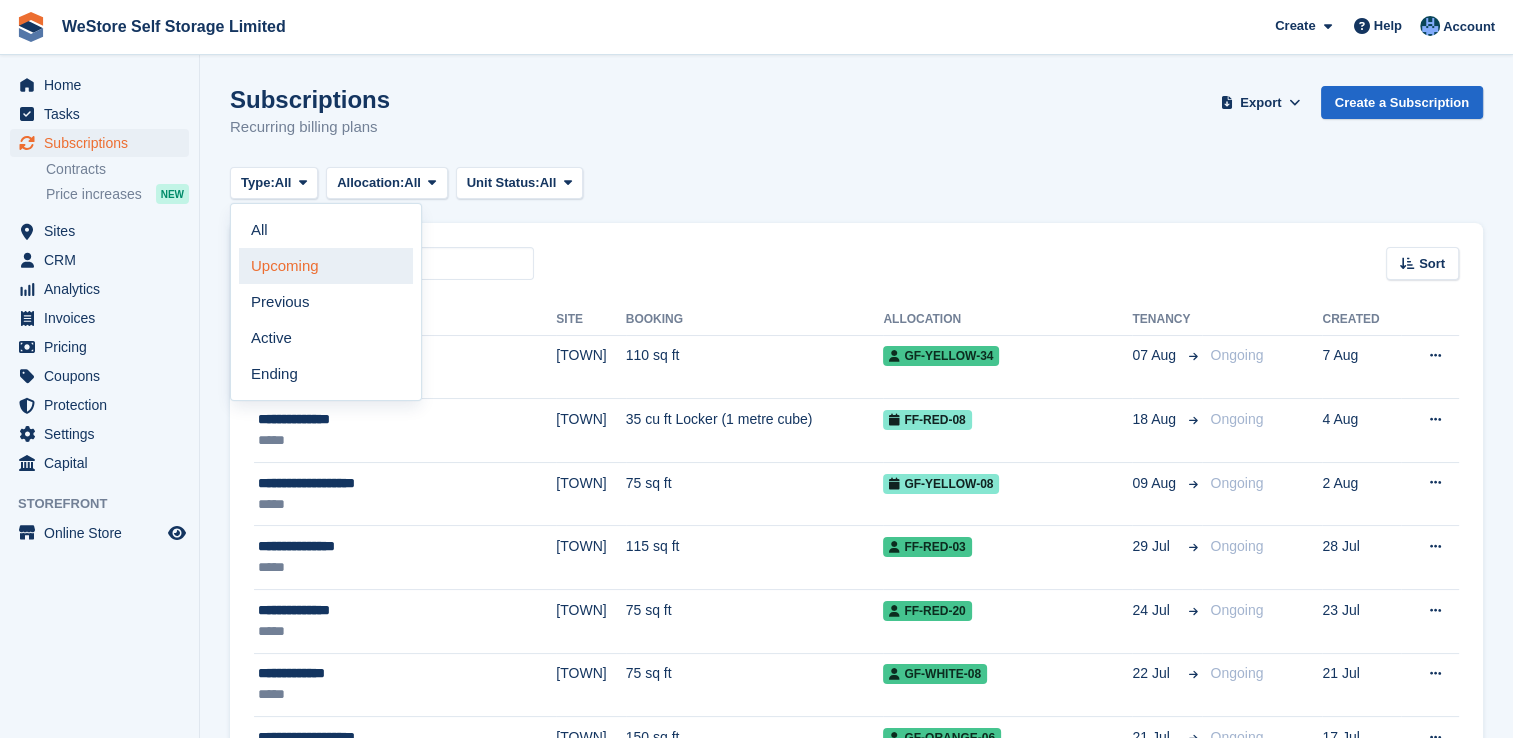 click on "Upcoming" at bounding box center [326, 266] 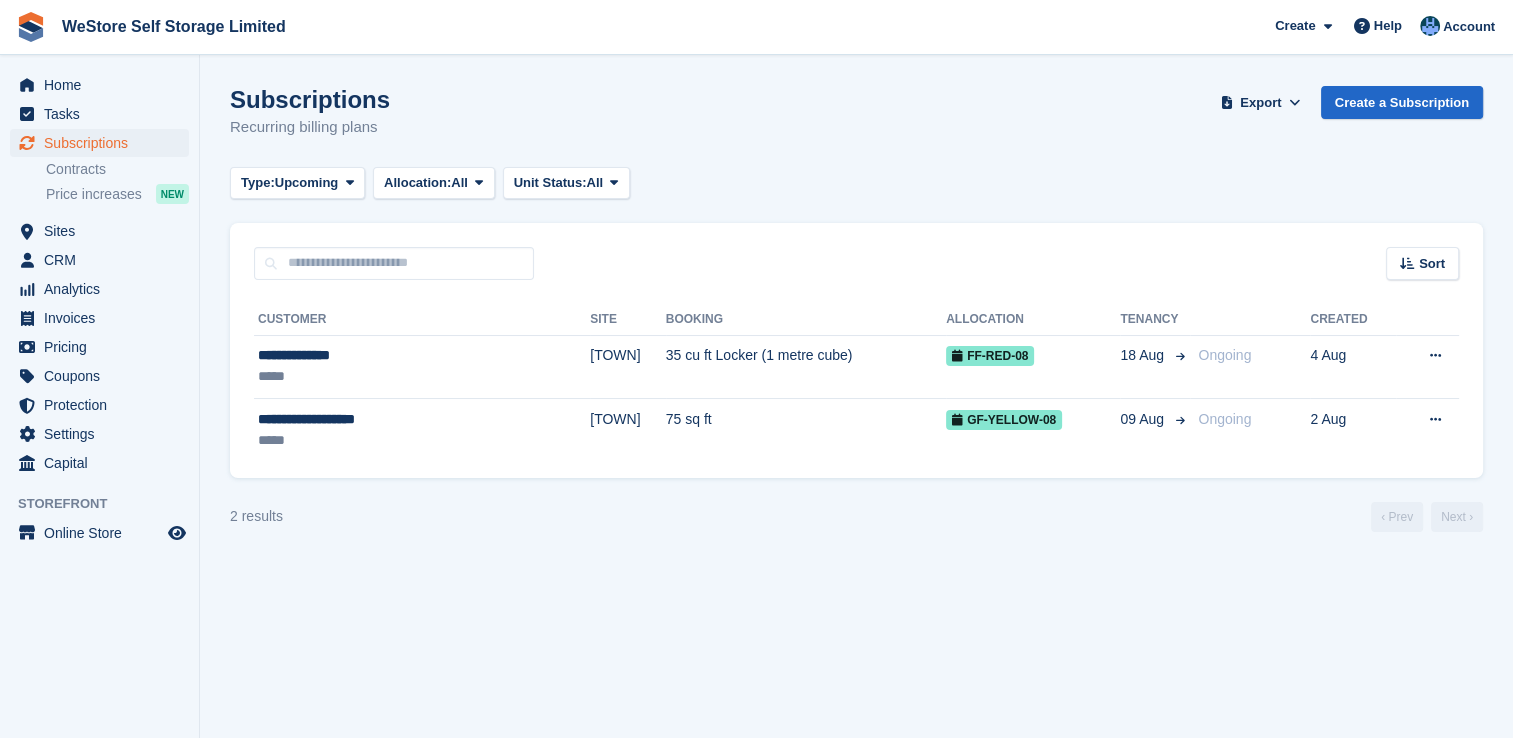 click on "Subscriptions
Recurring billing plans
Export
Export Subscriptions
Export a CSV of all Subscriptions which match the current filters.
Please allow time for large exports.
Start Export
Create a Subscription
Type:
Upcoming
All
Upcoming
Previous
Active
Ending
Allocation:
All
All
Allocated
Unallocated
Unit Status:" at bounding box center (856, 309) 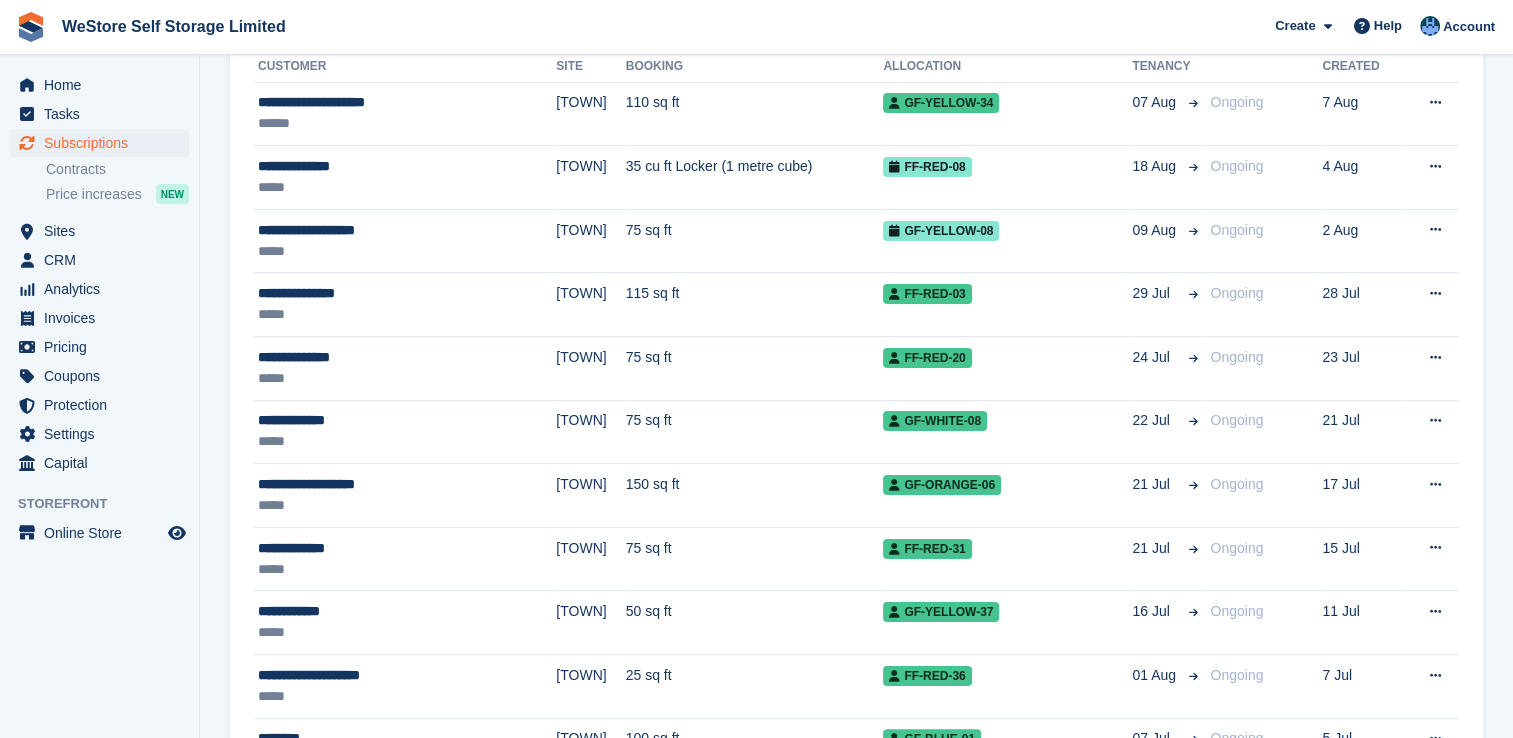 scroll, scrollTop: 320, scrollLeft: 0, axis: vertical 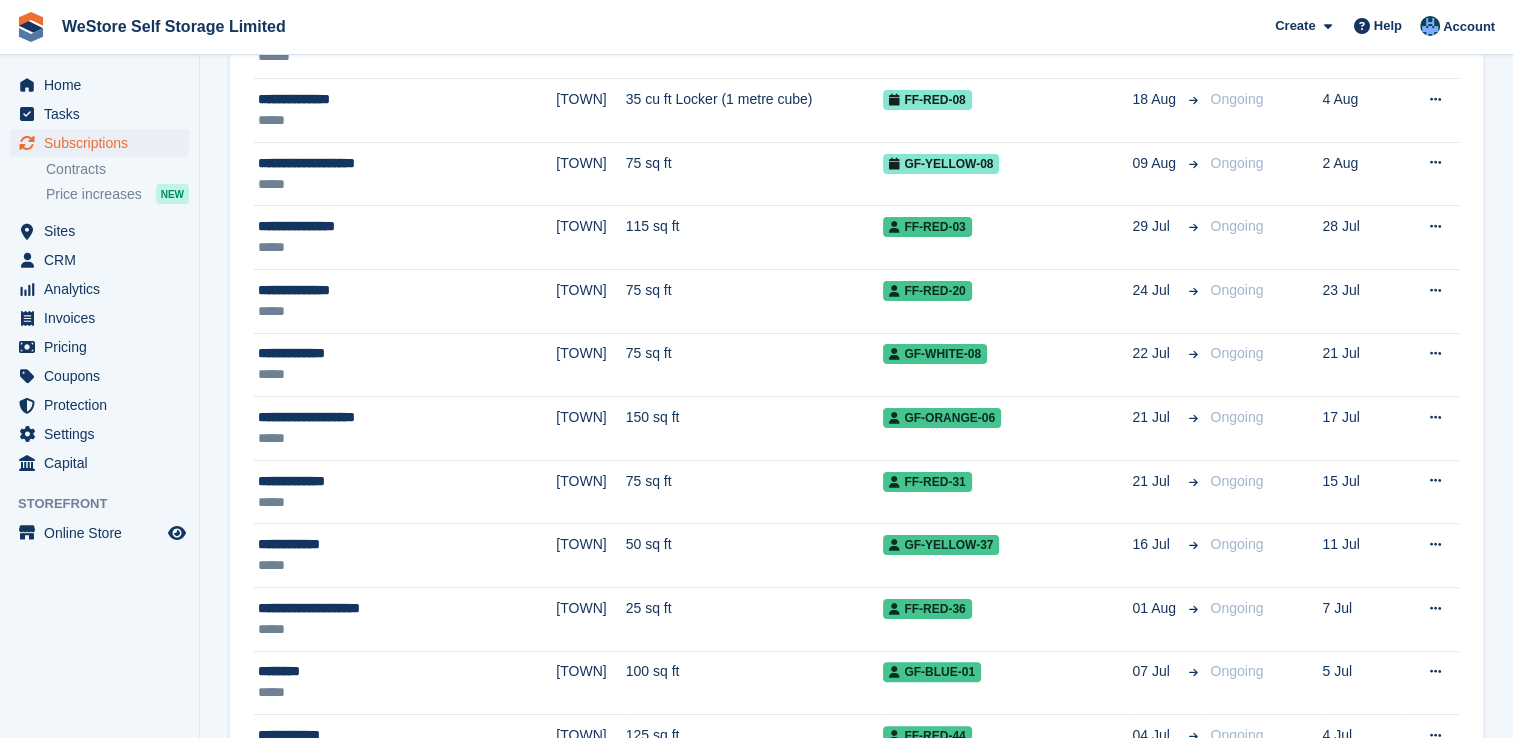 click on "Subscriptions
Recurring billing plans
Export
Export Subscriptions
Export a CSV of all Subscriptions which match the current filters.
Please allow time for large exports.
Start Export
Create a Subscription
Type:
All
All
Upcoming
Previous
Active
Ending
Allocation:
All
All
Allocated
Unallocated
Unit Status:
All" at bounding box center [856, 1489] 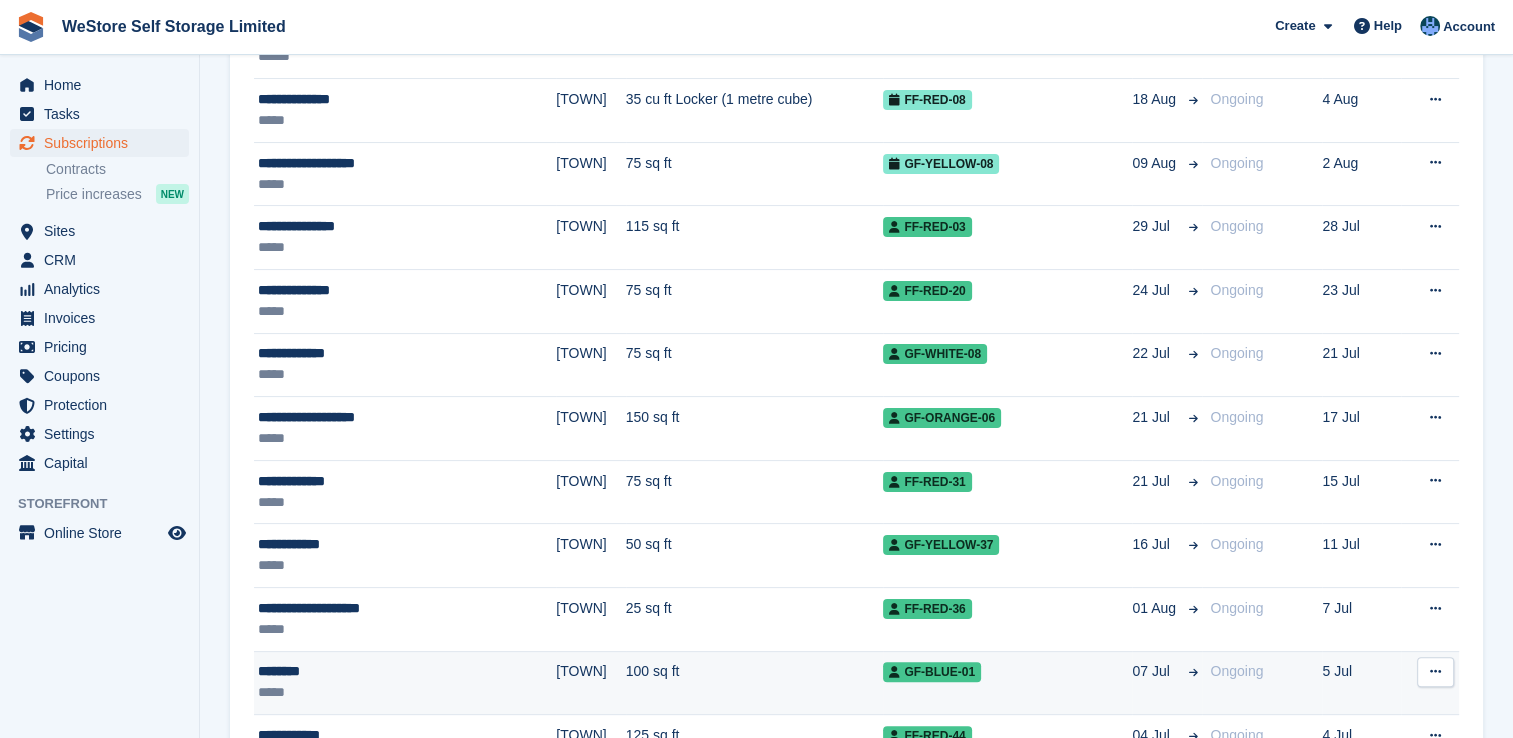 click on "********" at bounding box center (365, 671) 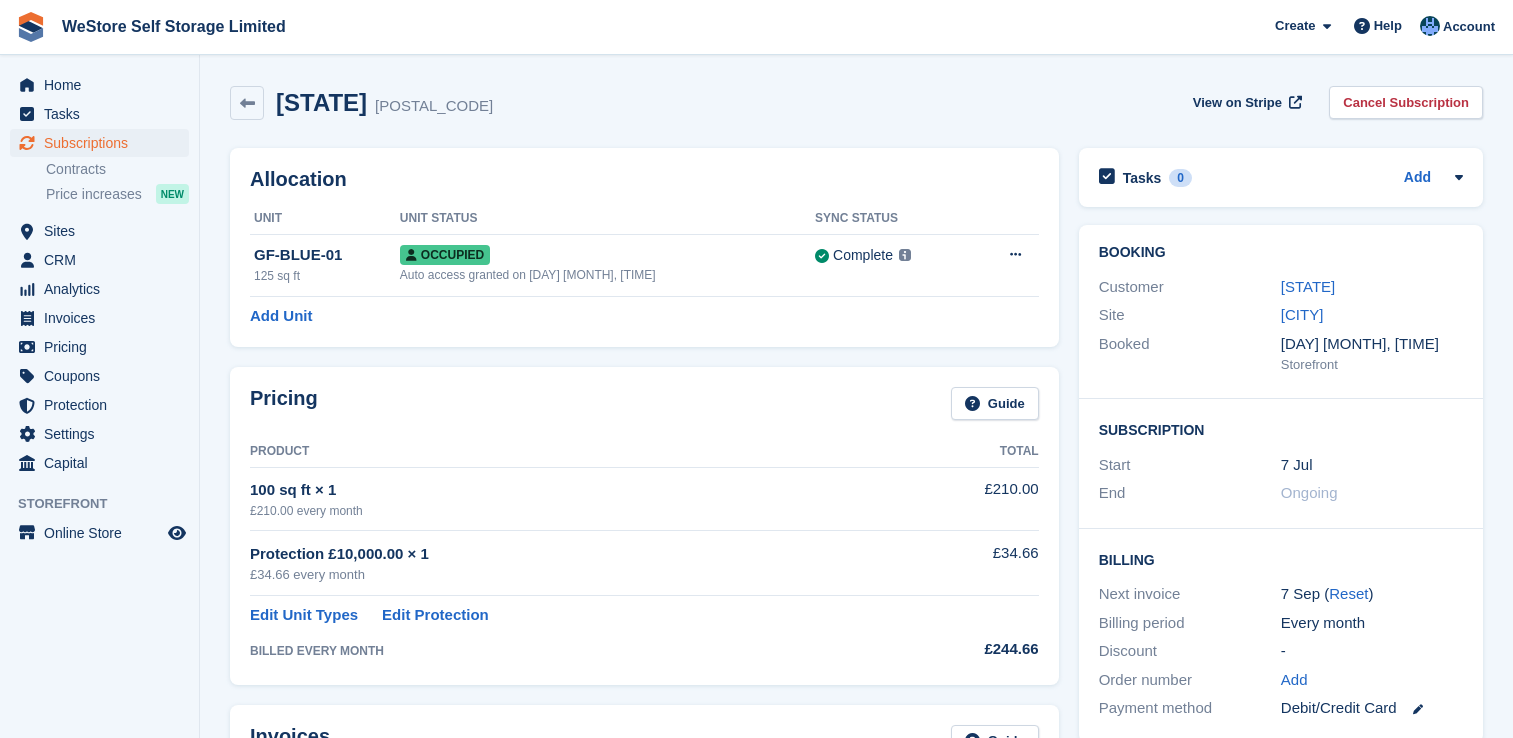 scroll, scrollTop: 0, scrollLeft: 0, axis: both 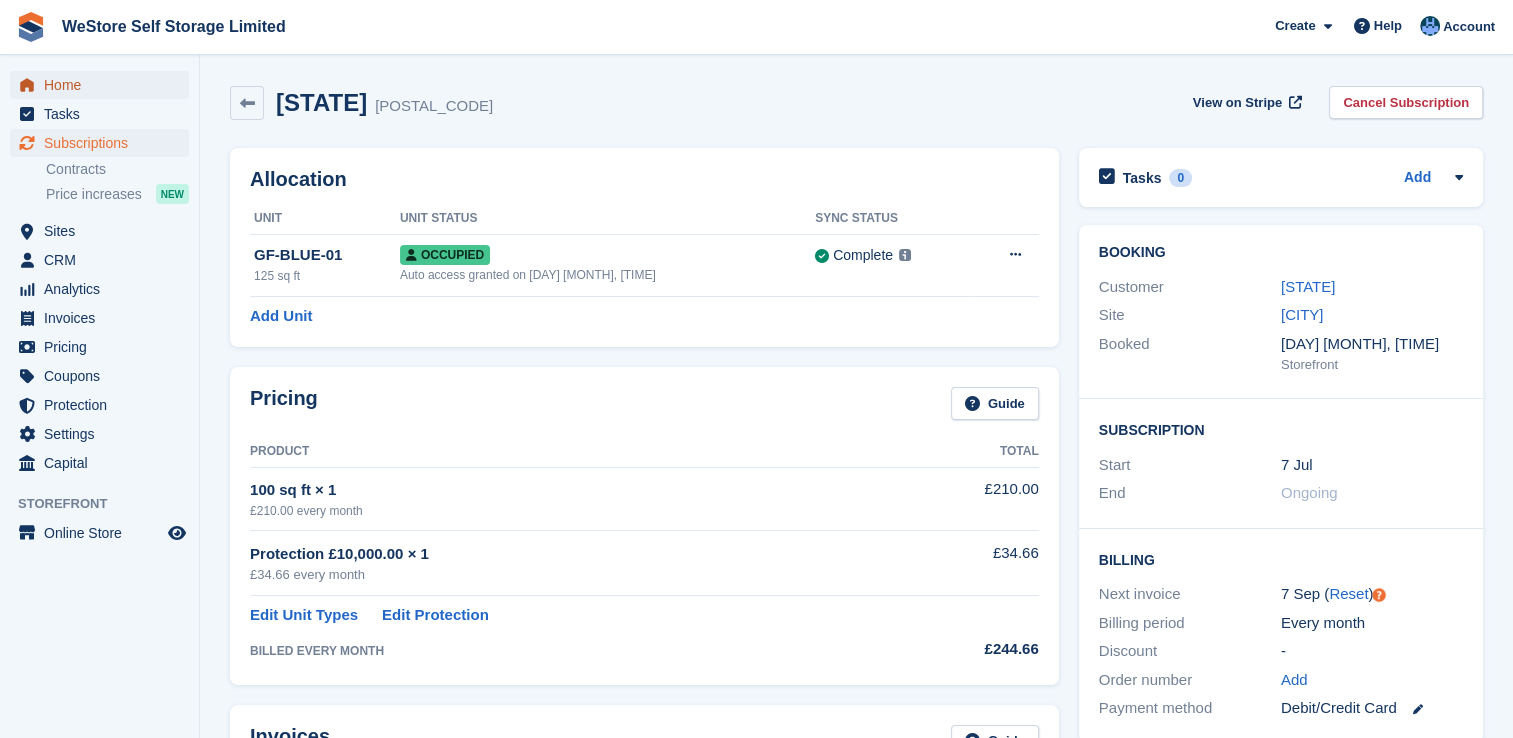 click on "Home" at bounding box center [104, 85] 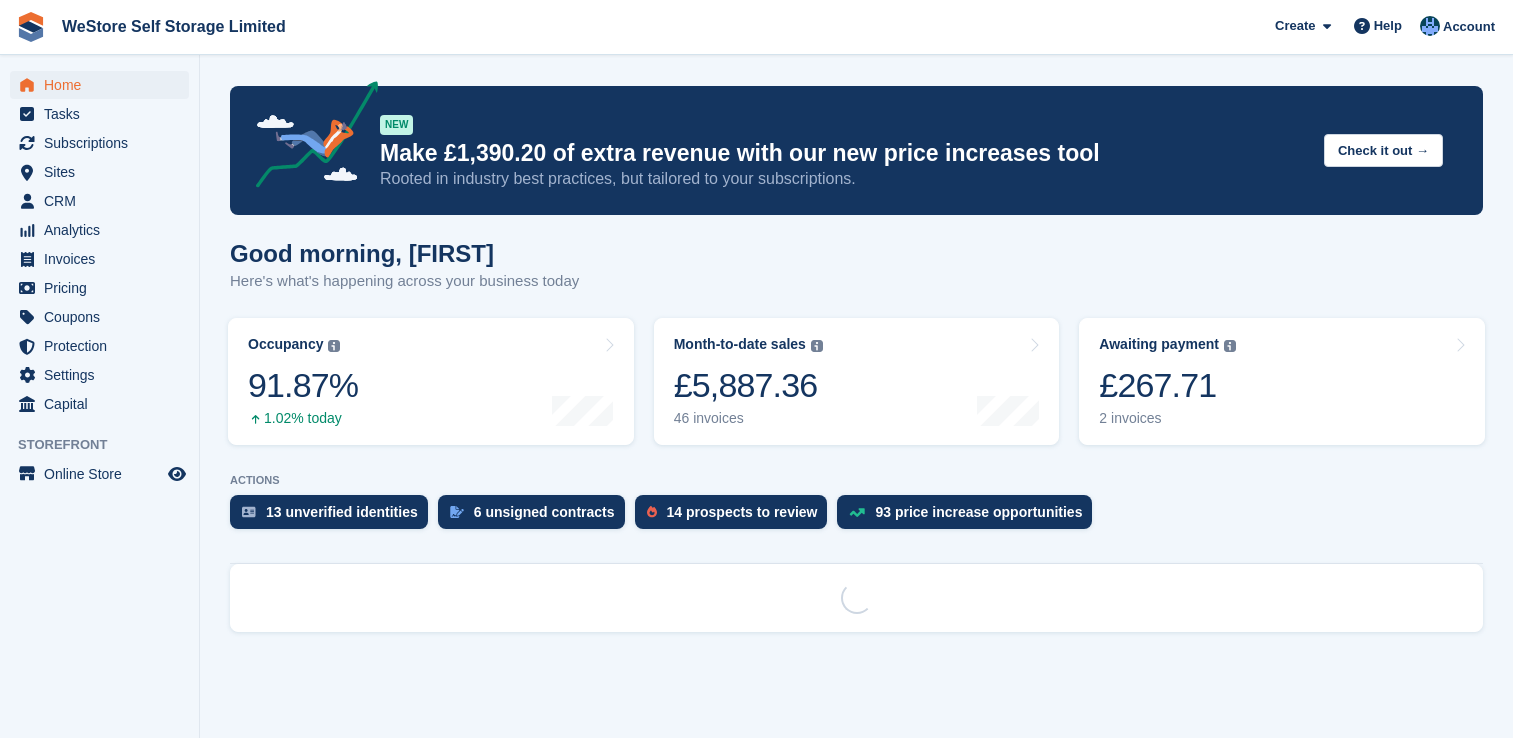 scroll, scrollTop: 0, scrollLeft: 0, axis: both 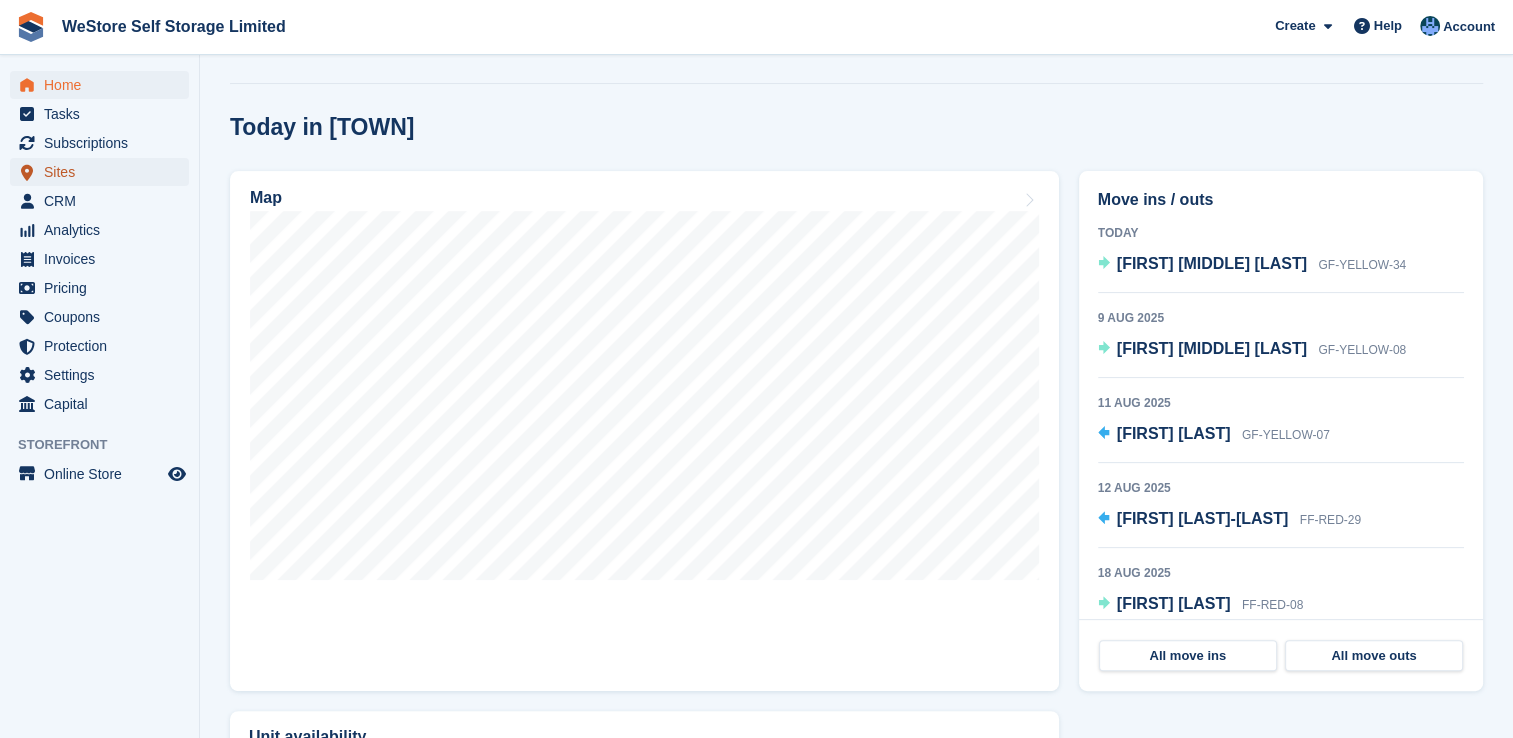 click on "Sites" at bounding box center [104, 172] 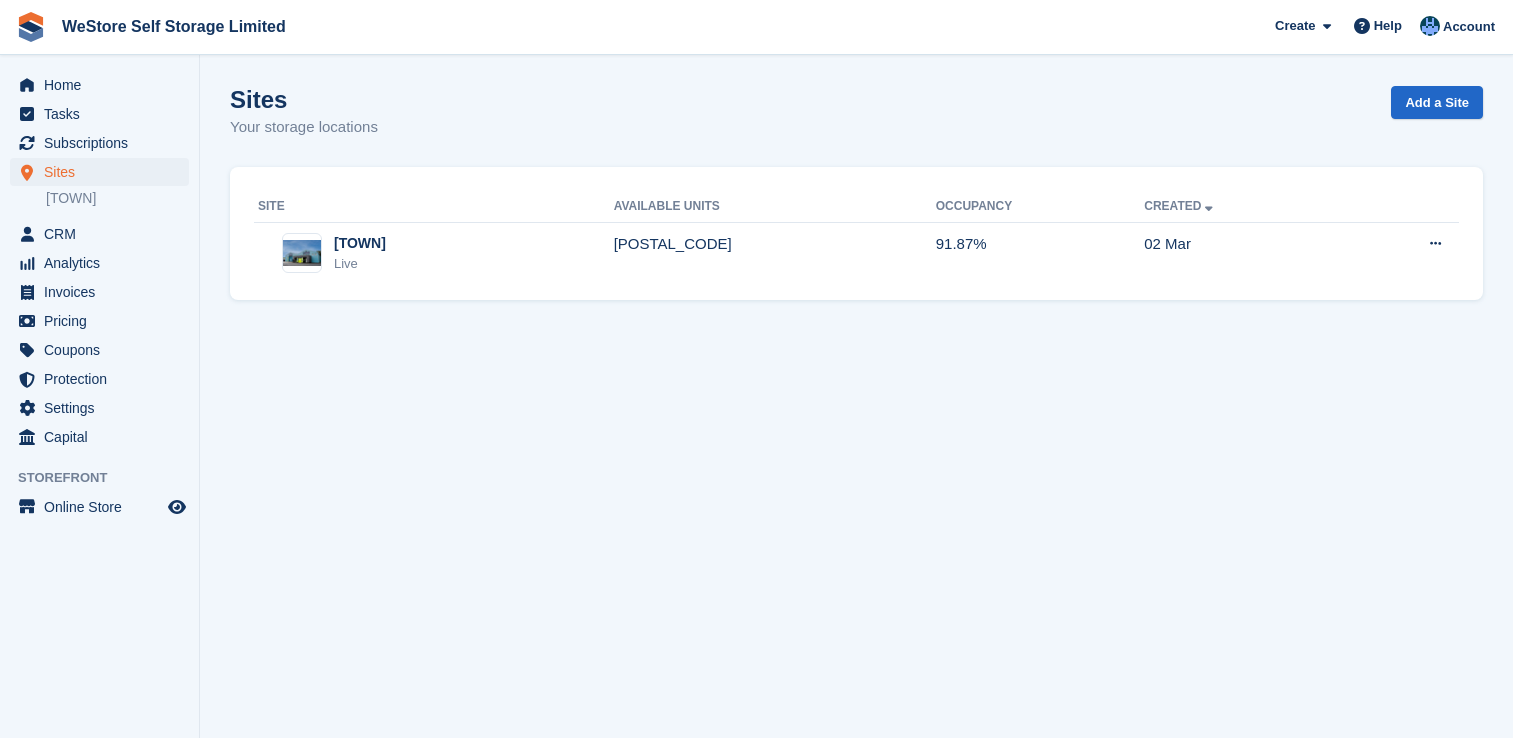 scroll, scrollTop: 0, scrollLeft: 0, axis: both 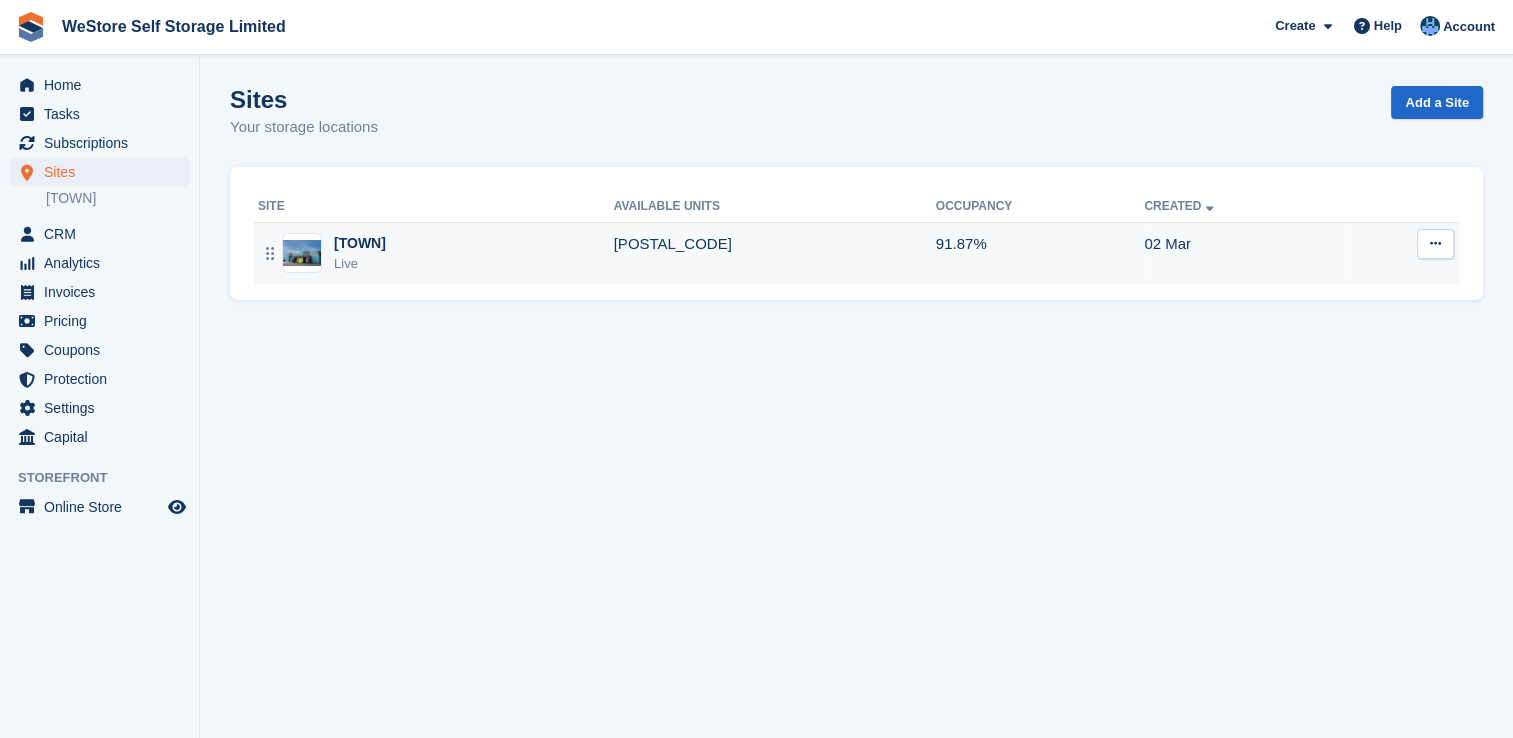click on "[TOWN]" at bounding box center (360, 243) 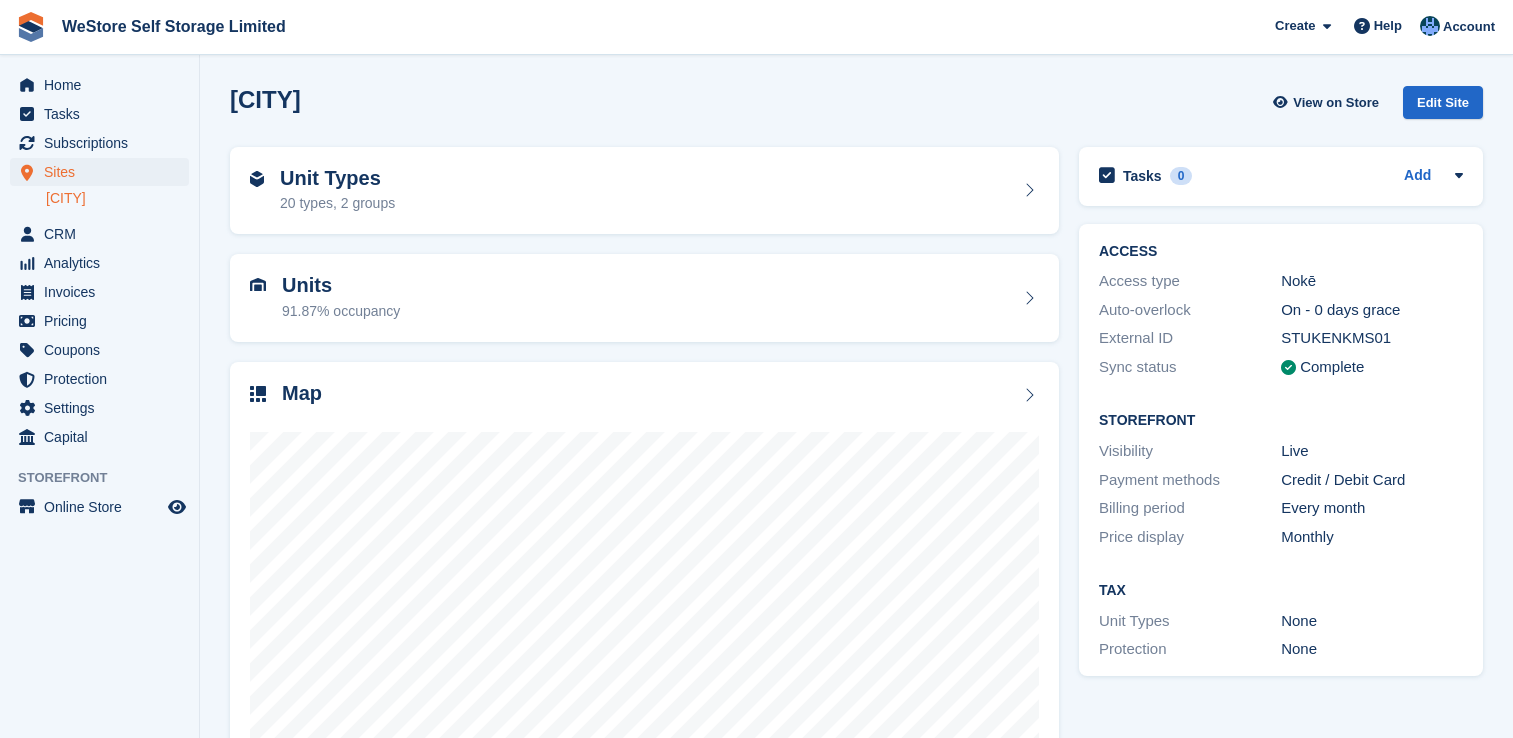 scroll, scrollTop: 0, scrollLeft: 0, axis: both 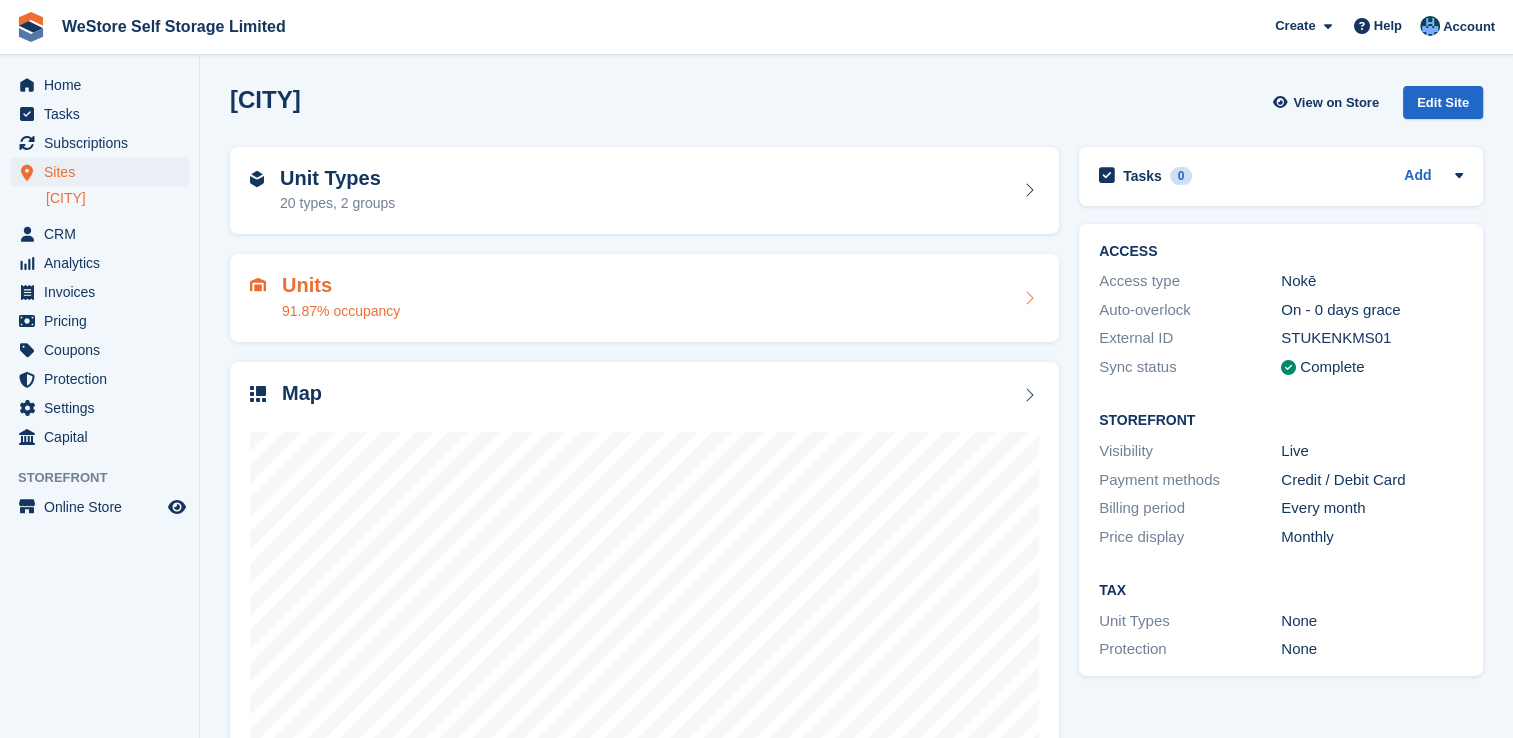 click on "Units" at bounding box center [341, 285] 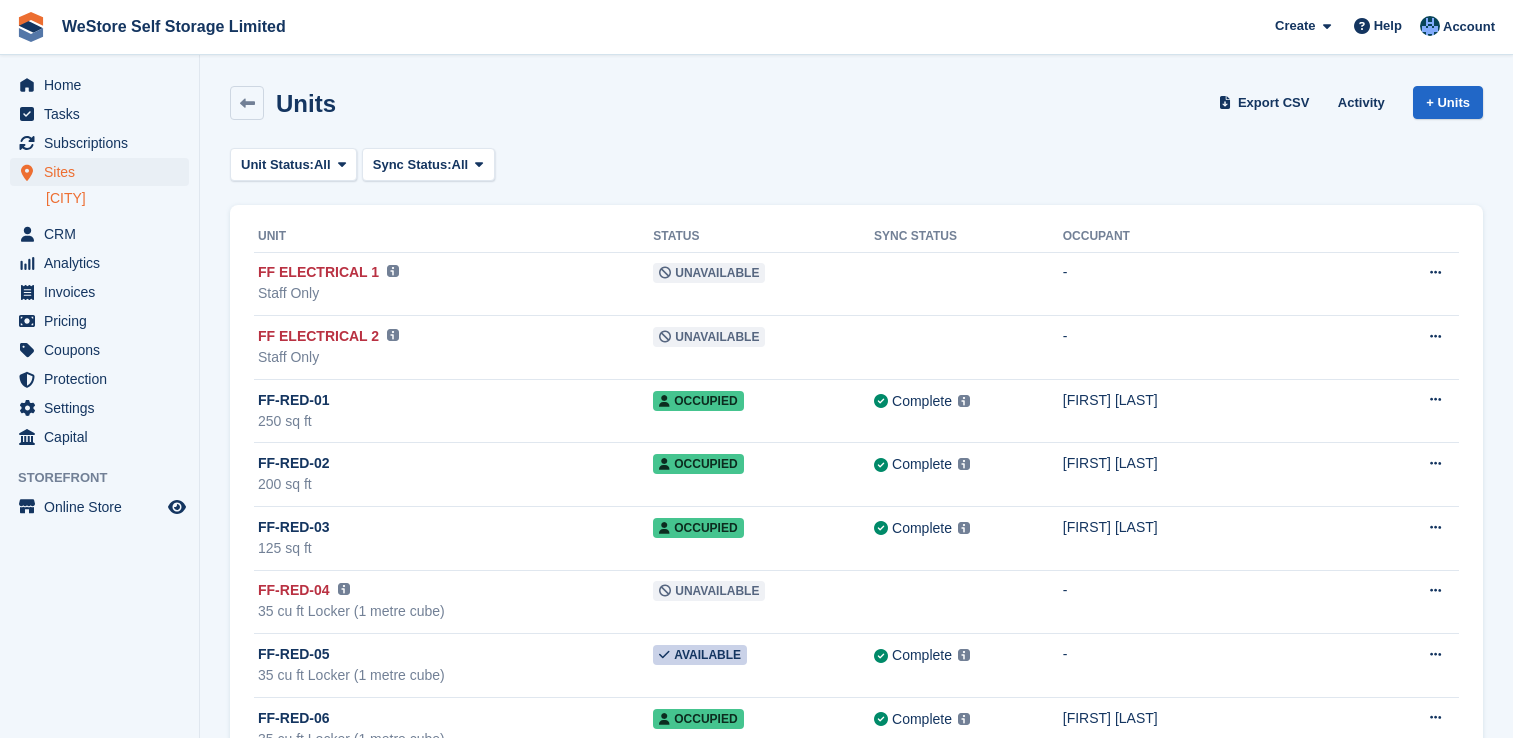 scroll, scrollTop: 0, scrollLeft: 0, axis: both 